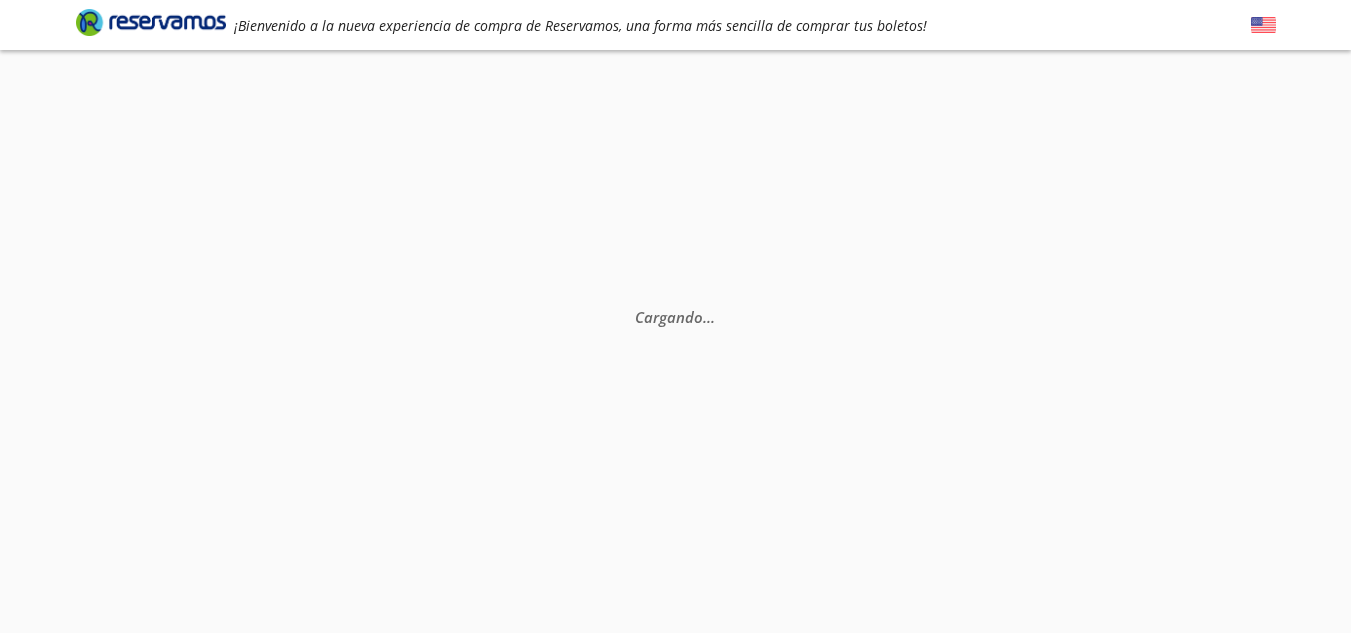 scroll, scrollTop: 0, scrollLeft: 0, axis: both 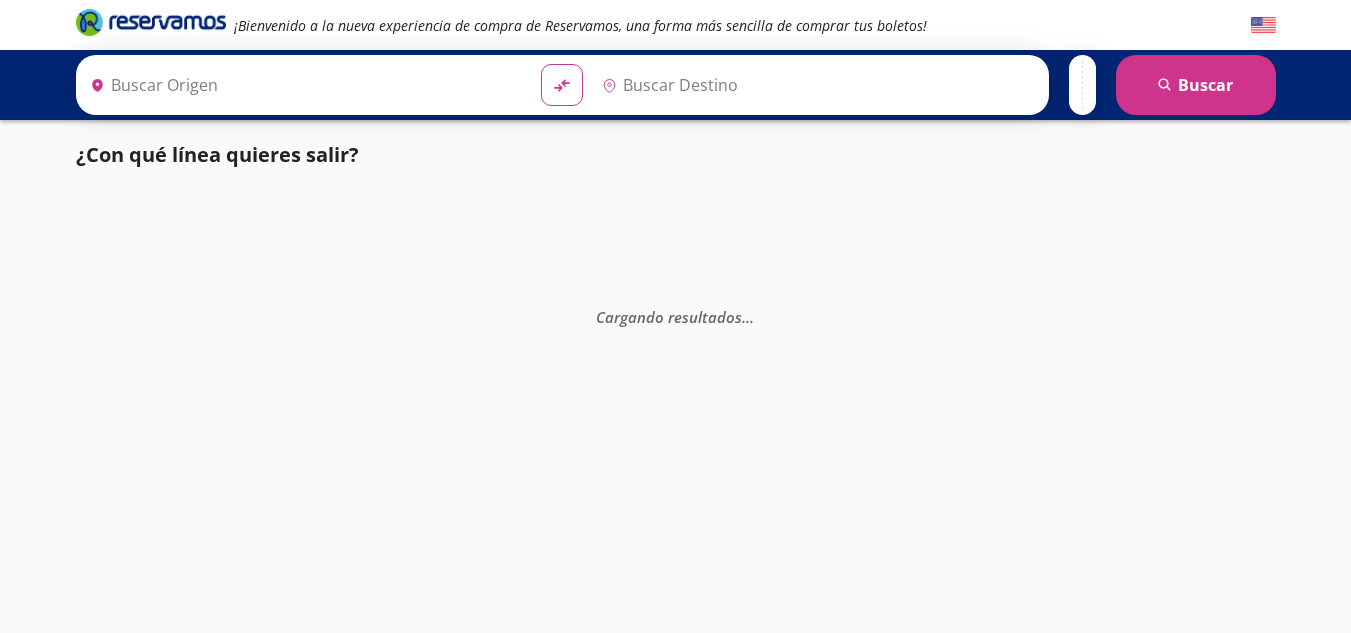 type on "[GEOGRAPHIC_DATA], [GEOGRAPHIC_DATA]" 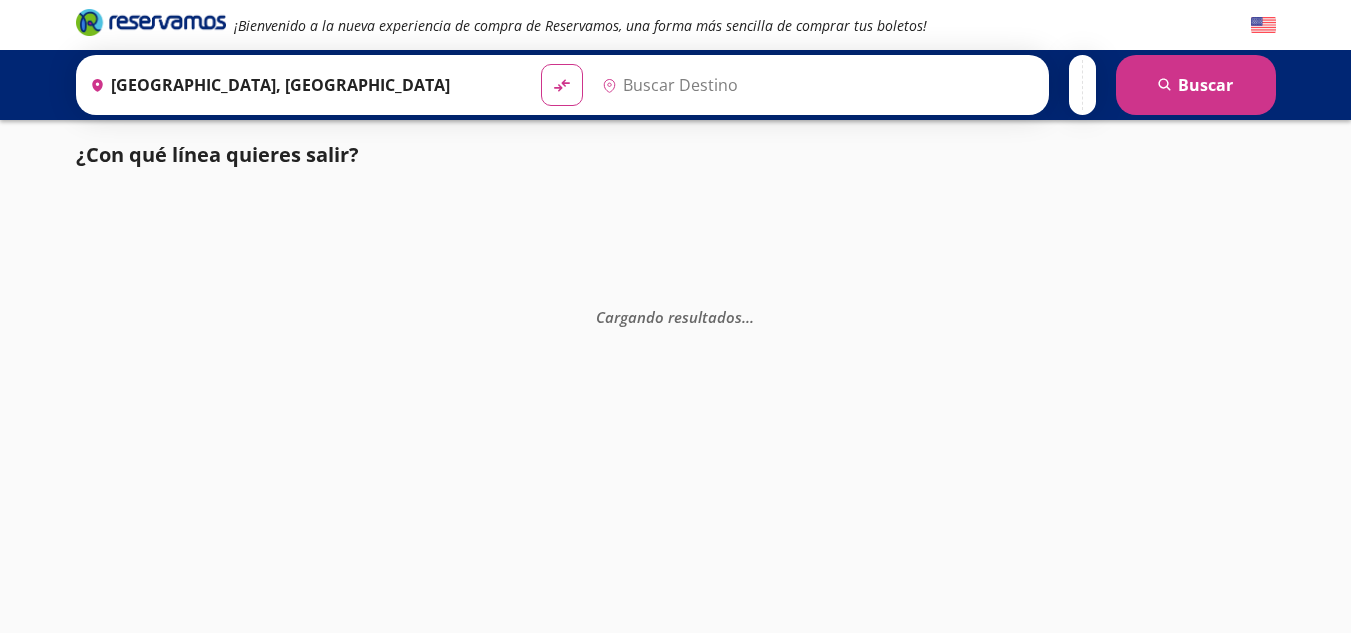 type on "[GEOGRAPHIC_DATA], [GEOGRAPHIC_DATA]" 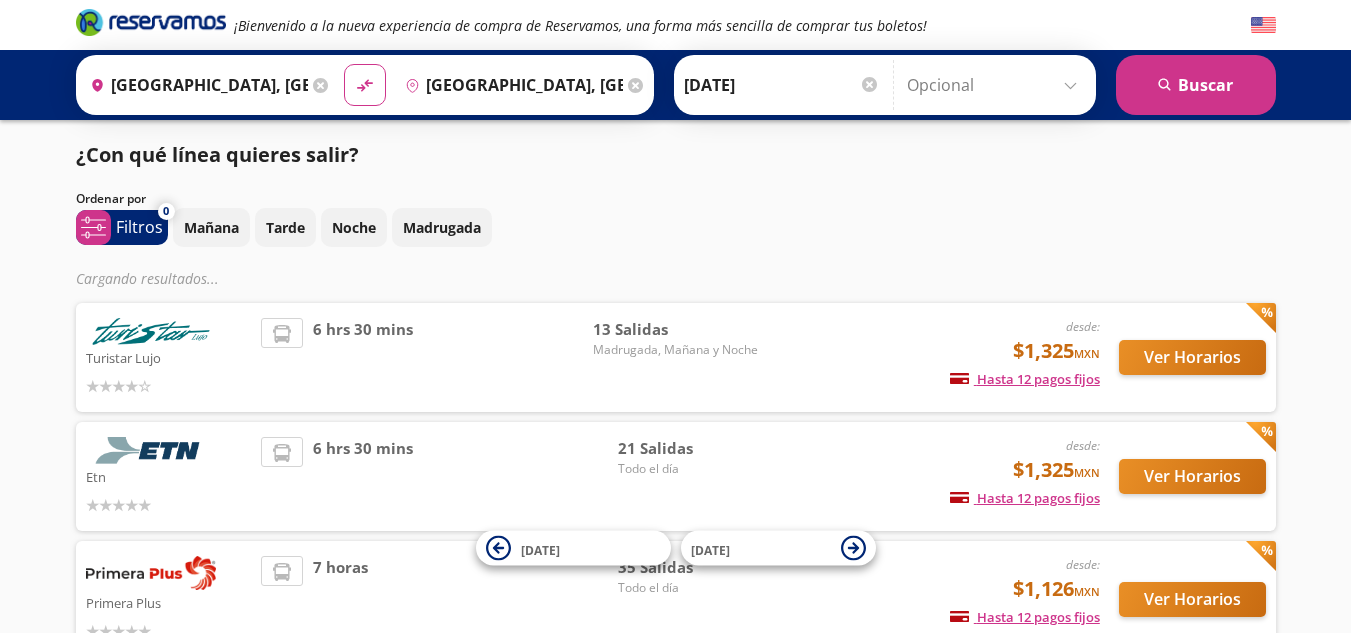 click on "¡Bienvenido a la nueva experiencia de compra de Reservamos, una forma más sencilla de comprar tus boletos!" at bounding box center (676, 25) 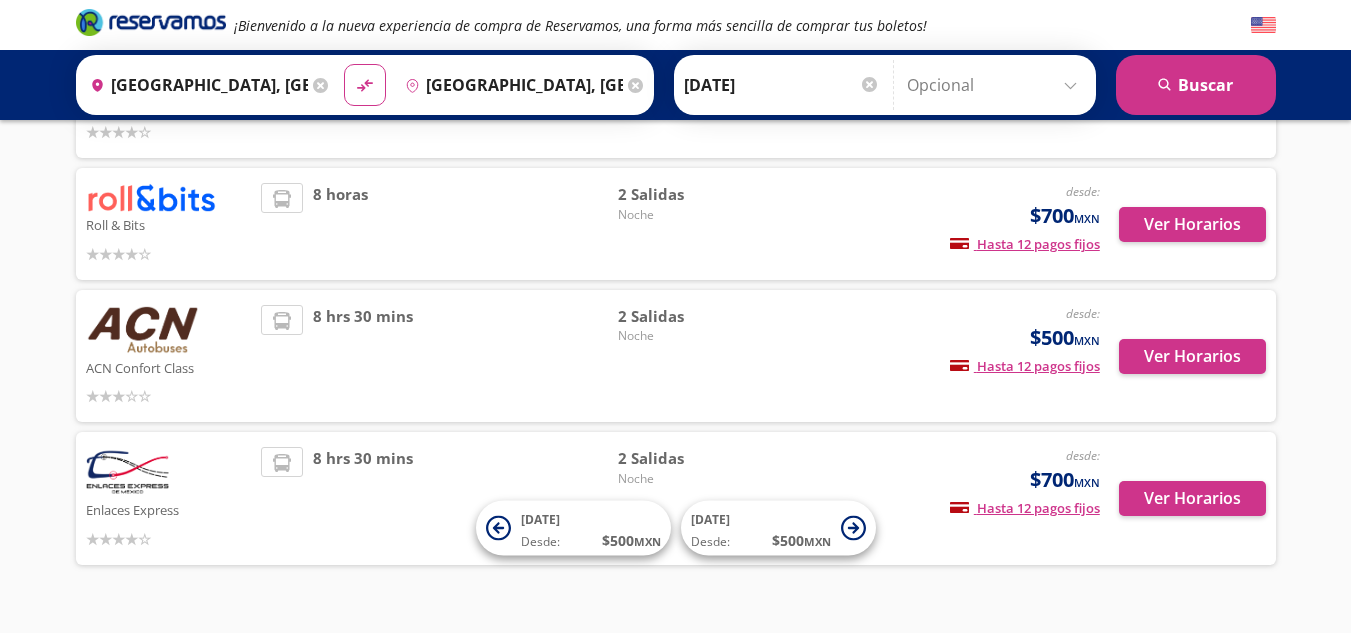 scroll, scrollTop: 787, scrollLeft: 0, axis: vertical 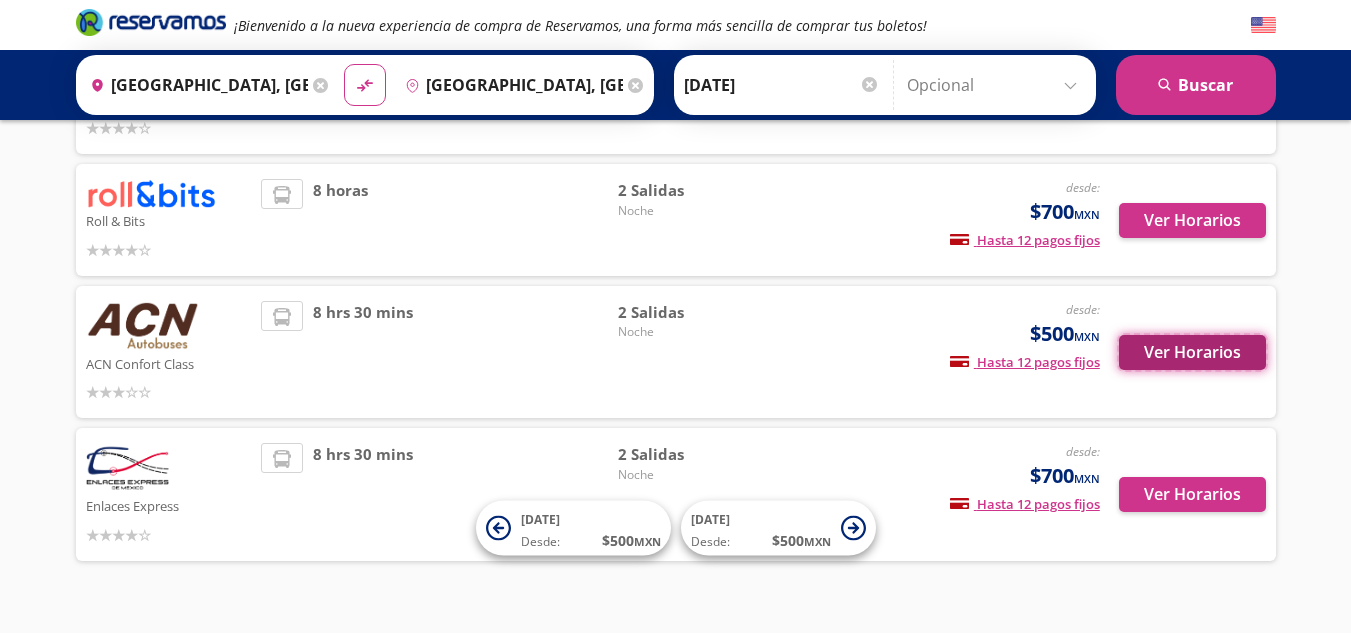 click on "Ver Horarios" at bounding box center [1192, 352] 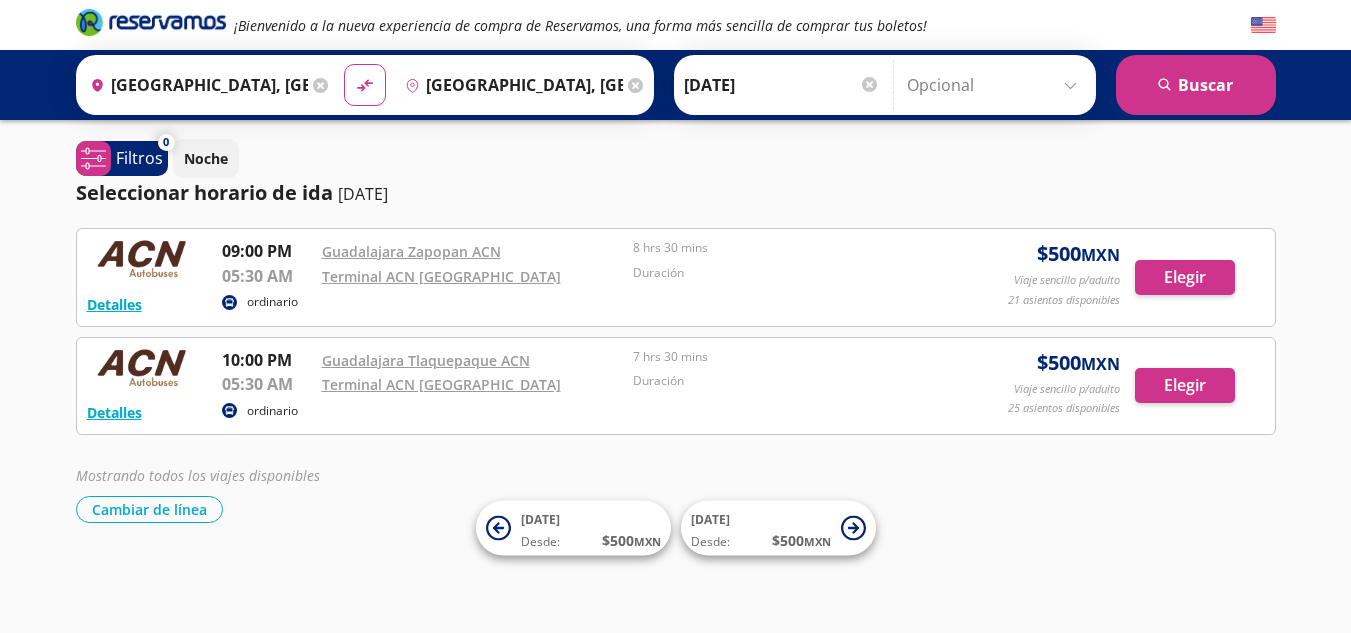 scroll, scrollTop: 0, scrollLeft: 0, axis: both 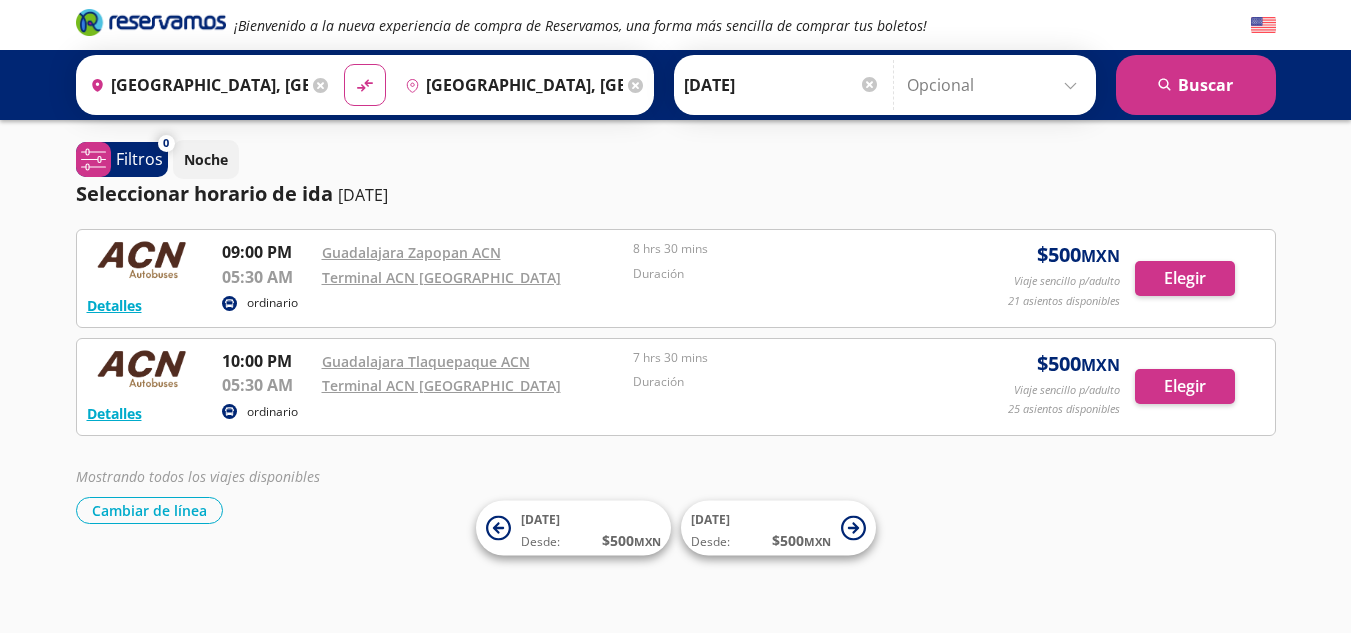 drag, startPoint x: 1107, startPoint y: 113, endPoint x: 1107, endPoint y: 124, distance: 11 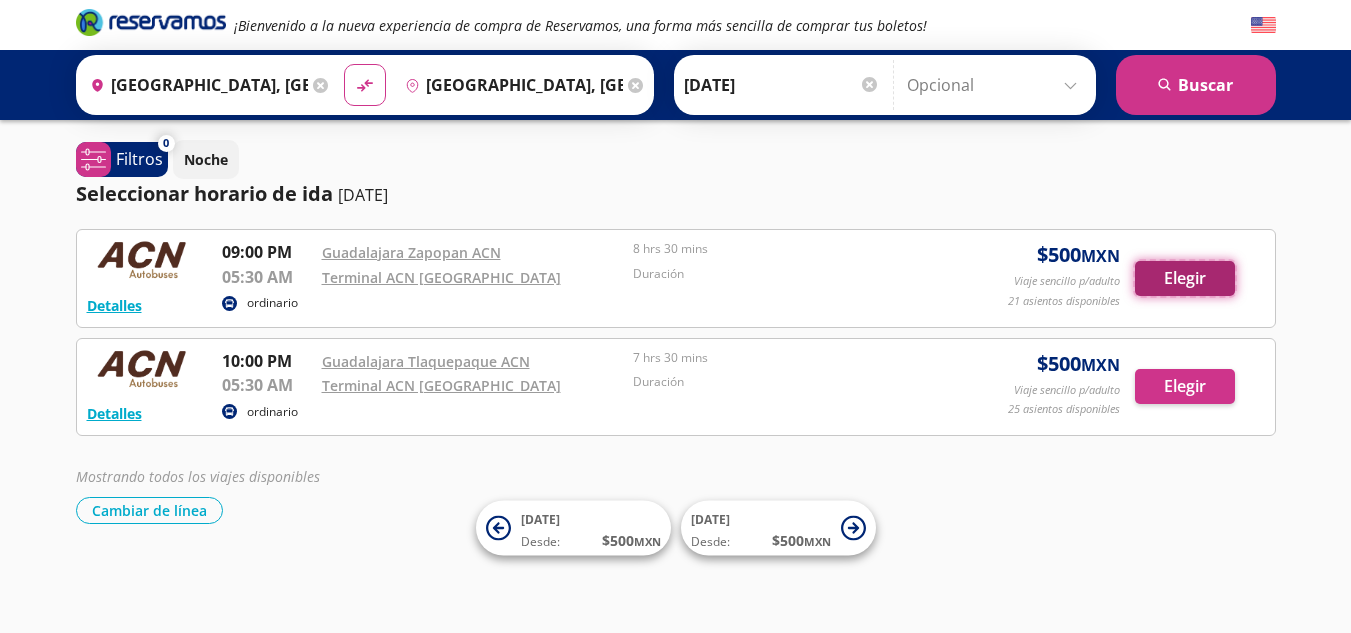 click on "Elegir" at bounding box center [1185, 278] 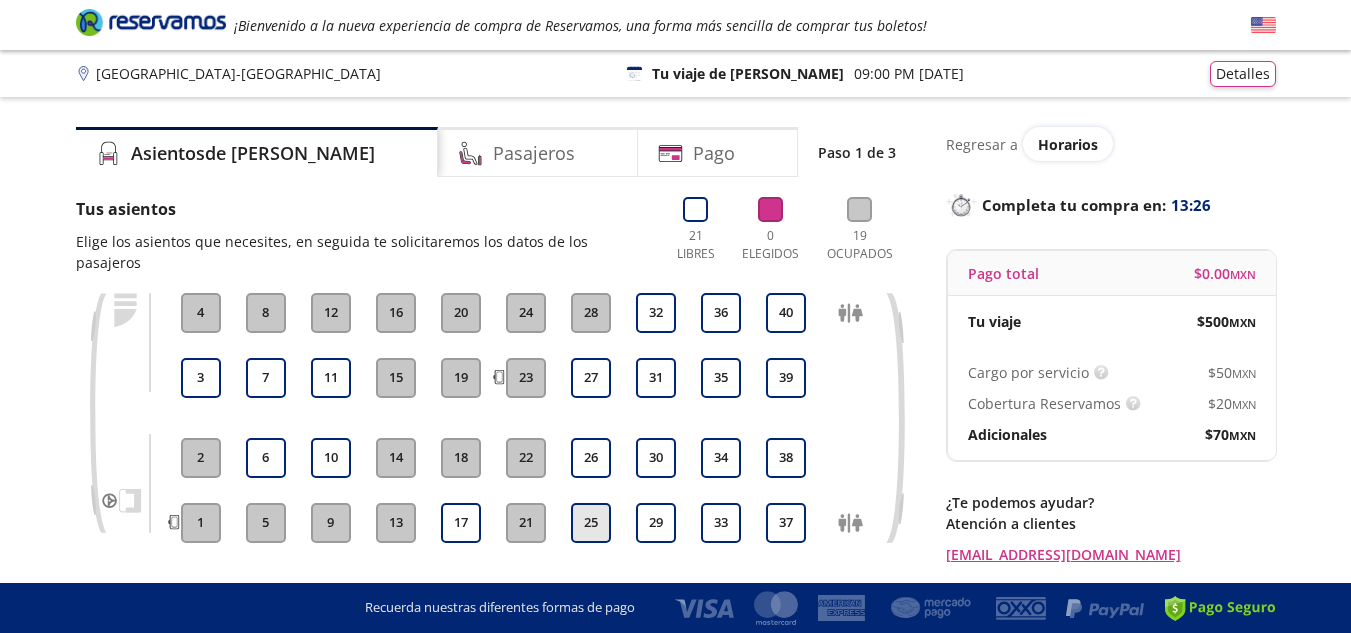 click on "25" at bounding box center [591, 523] 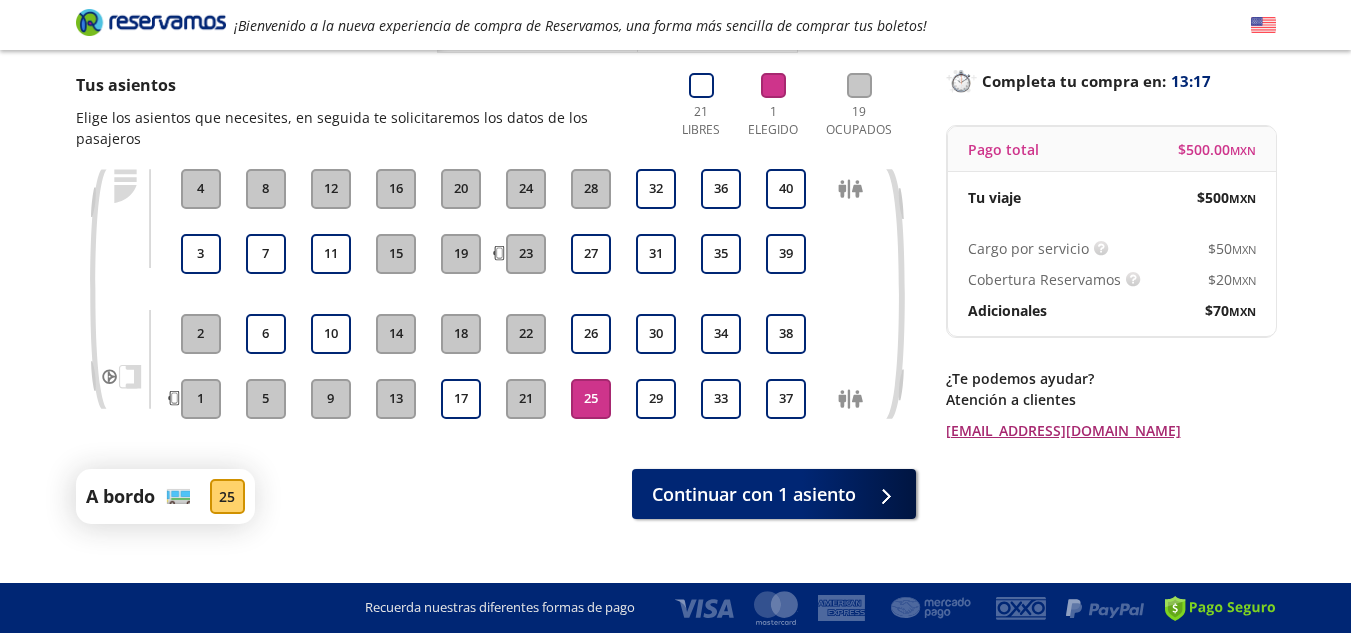 scroll, scrollTop: 135, scrollLeft: 0, axis: vertical 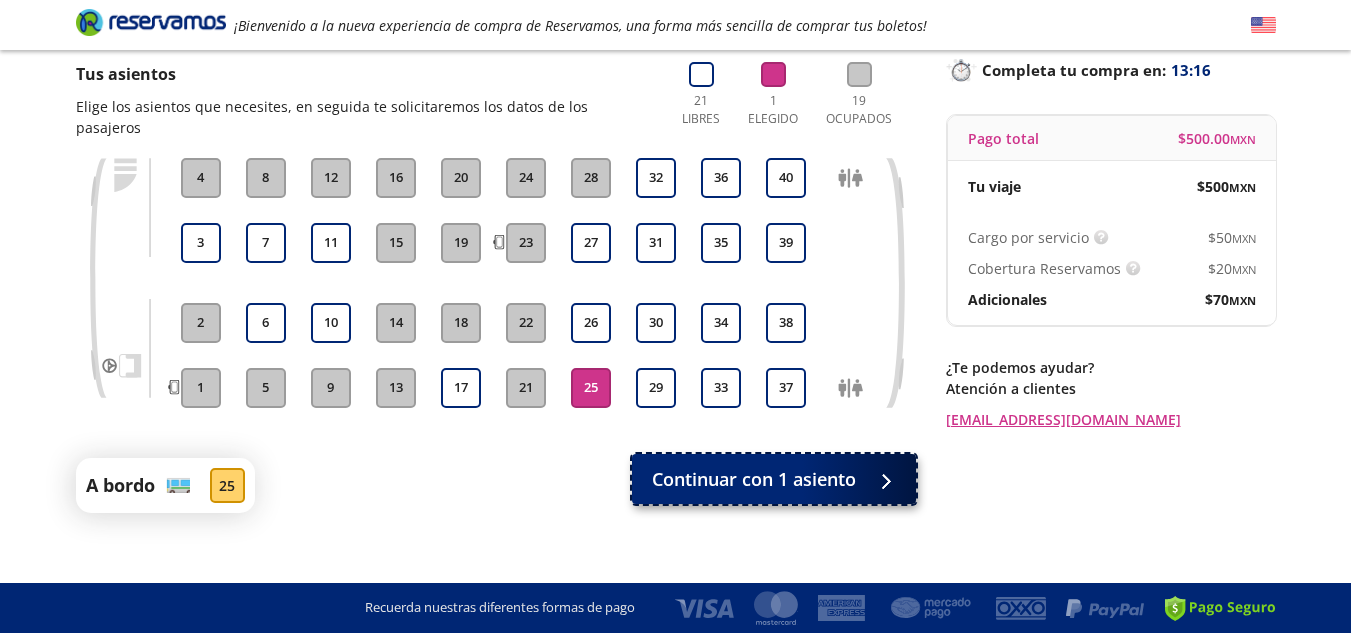 click on "Continuar con 1 asiento" at bounding box center [754, 479] 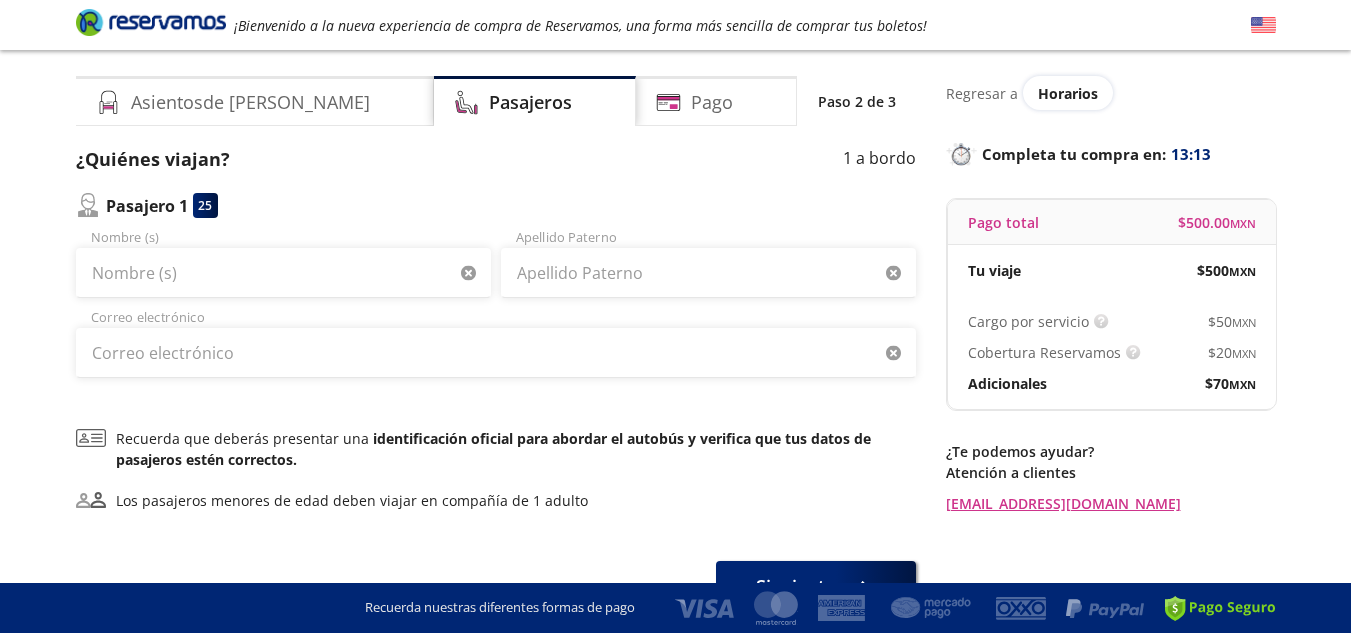 scroll, scrollTop: 100, scrollLeft: 0, axis: vertical 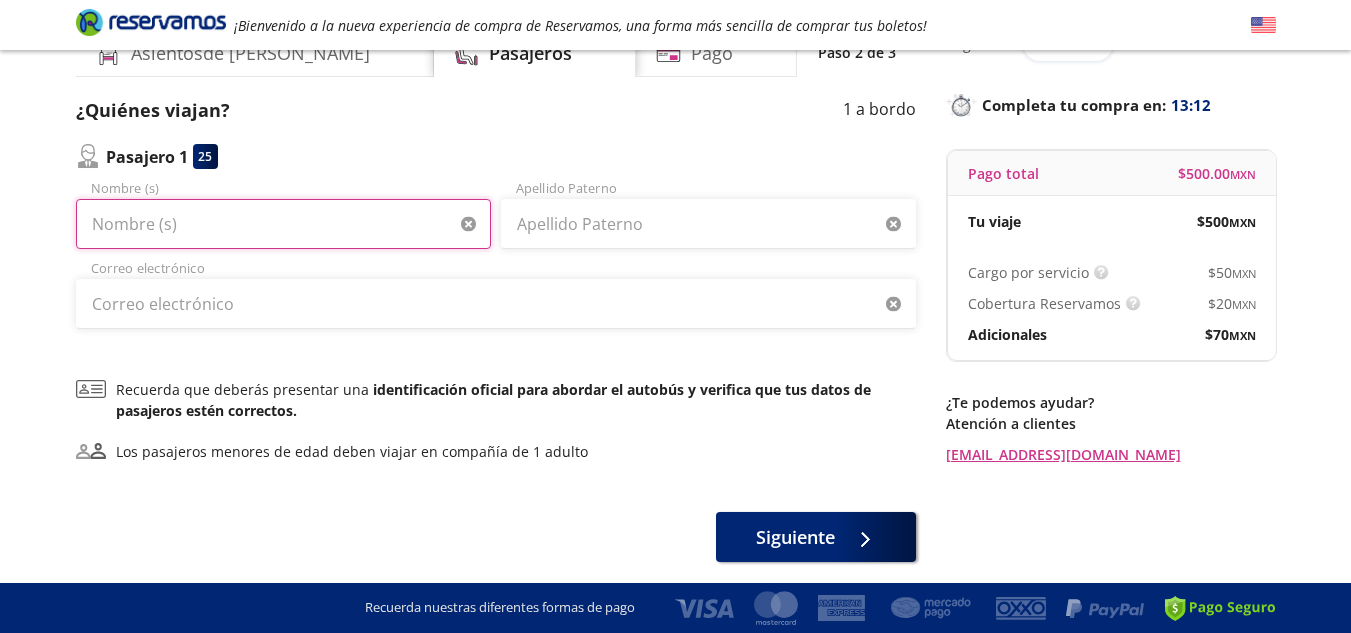 click on "Nombre (s)" at bounding box center [283, 224] 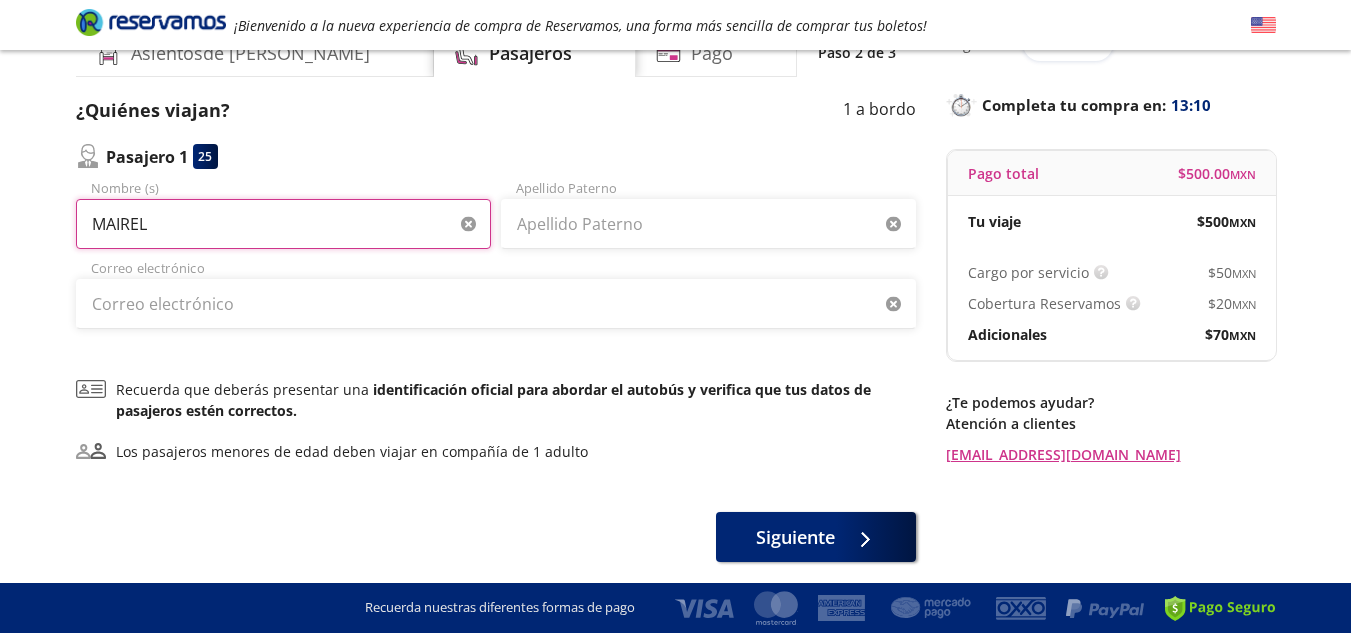 type on "MAIREL" 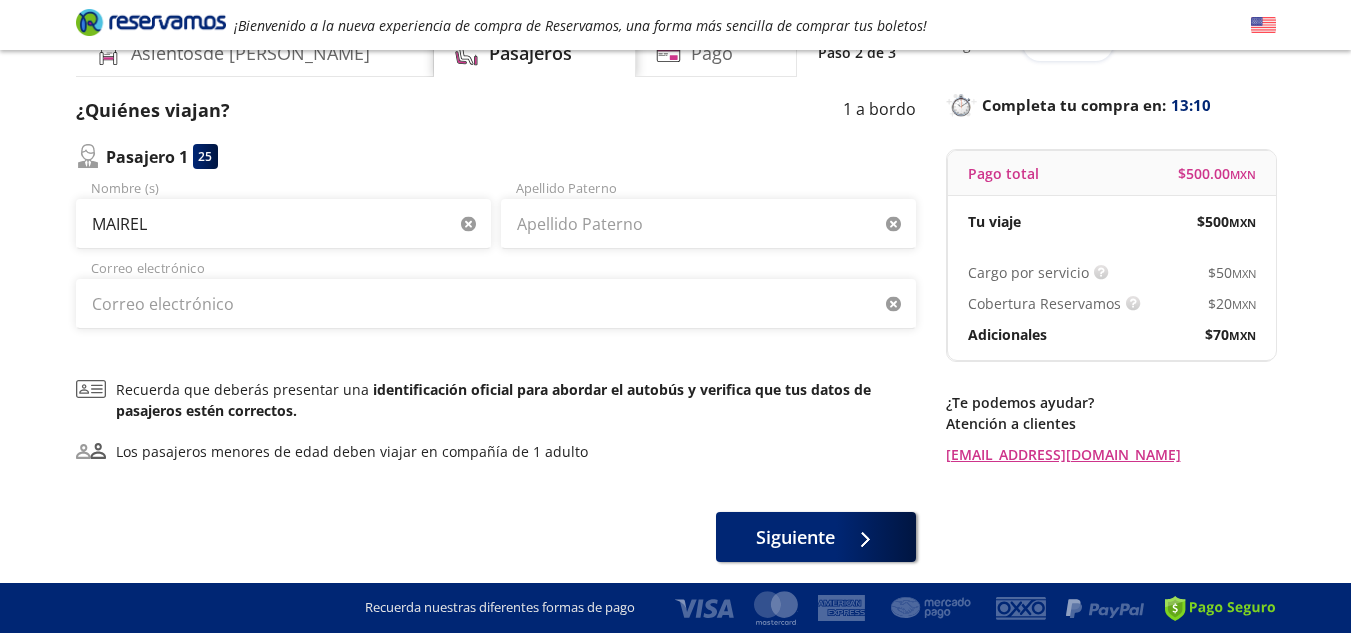 type 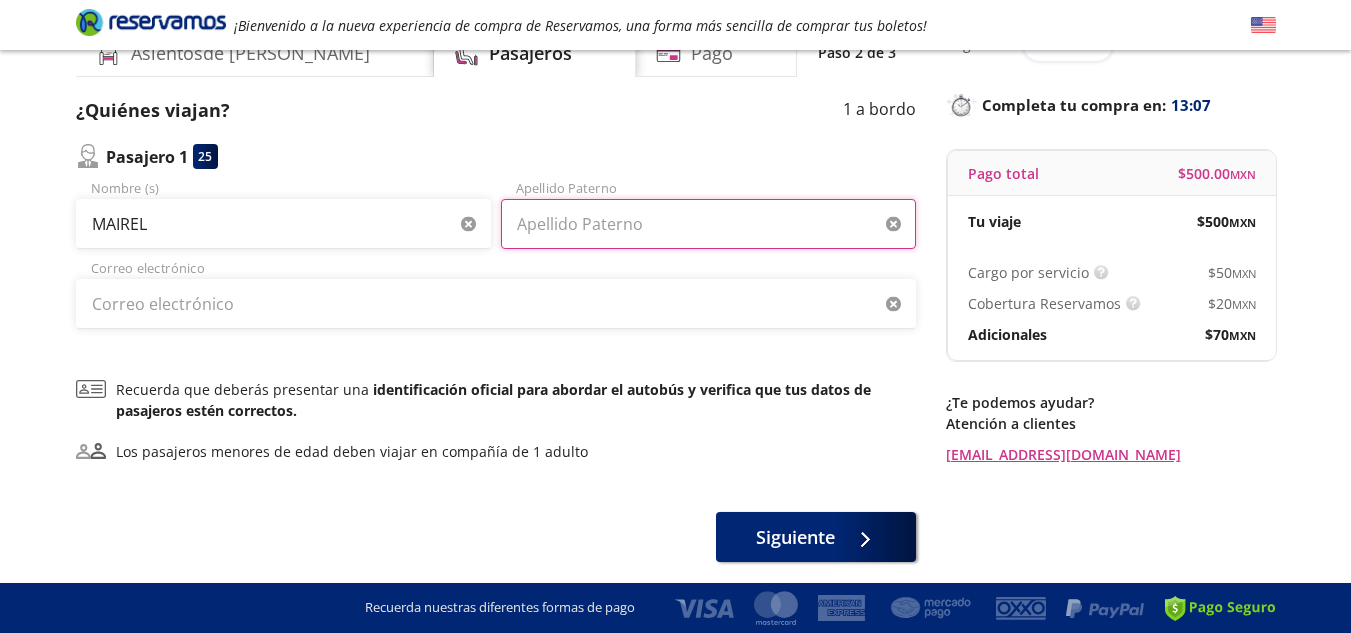 click on "Apellido Paterno" at bounding box center [708, 224] 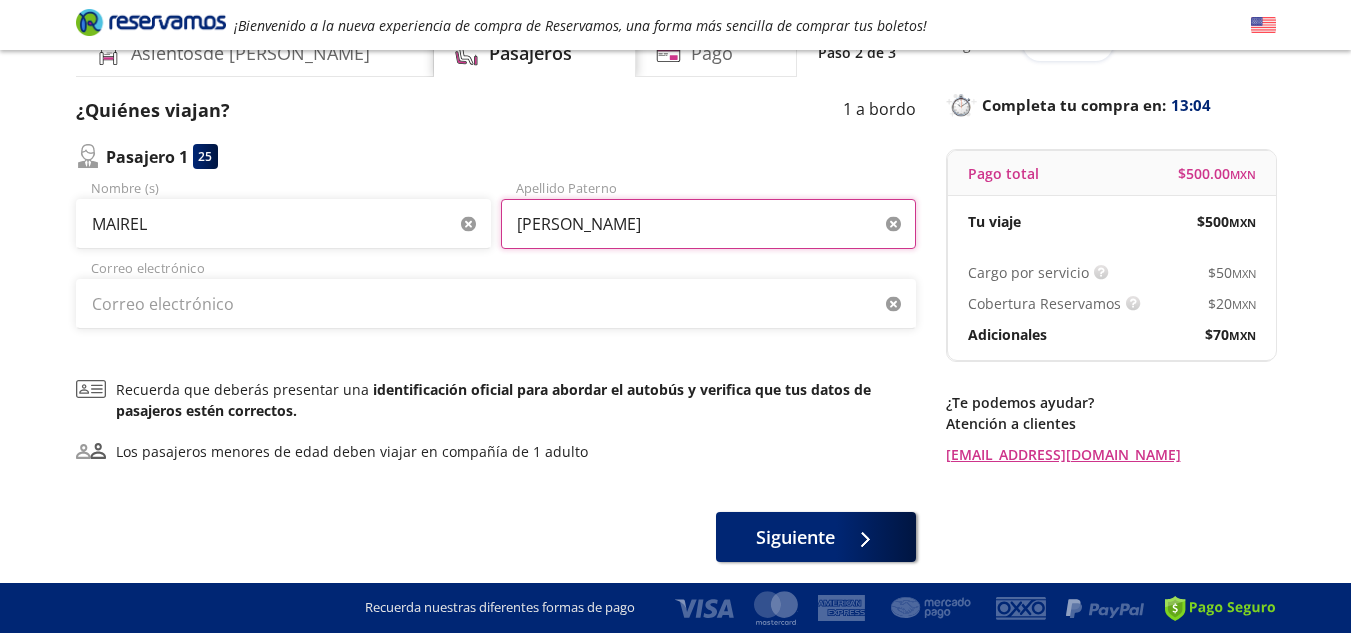 type on "[PERSON_NAME]" 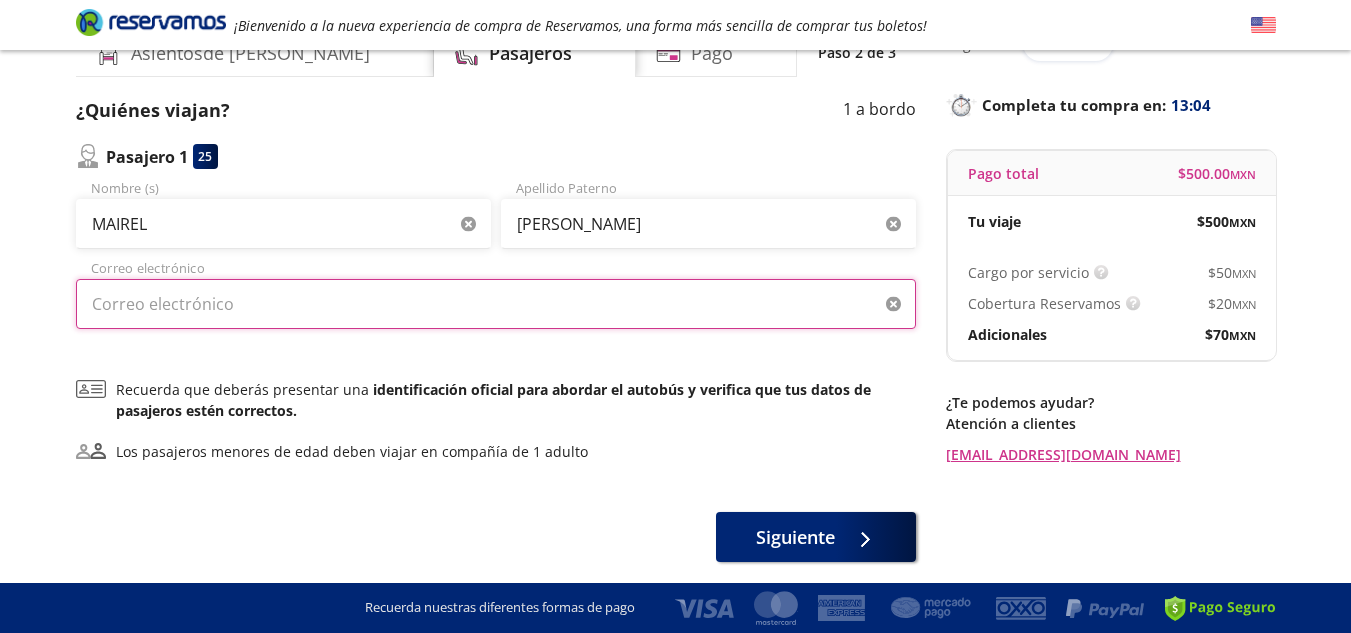 click on "Correo electrónico" at bounding box center (496, 304) 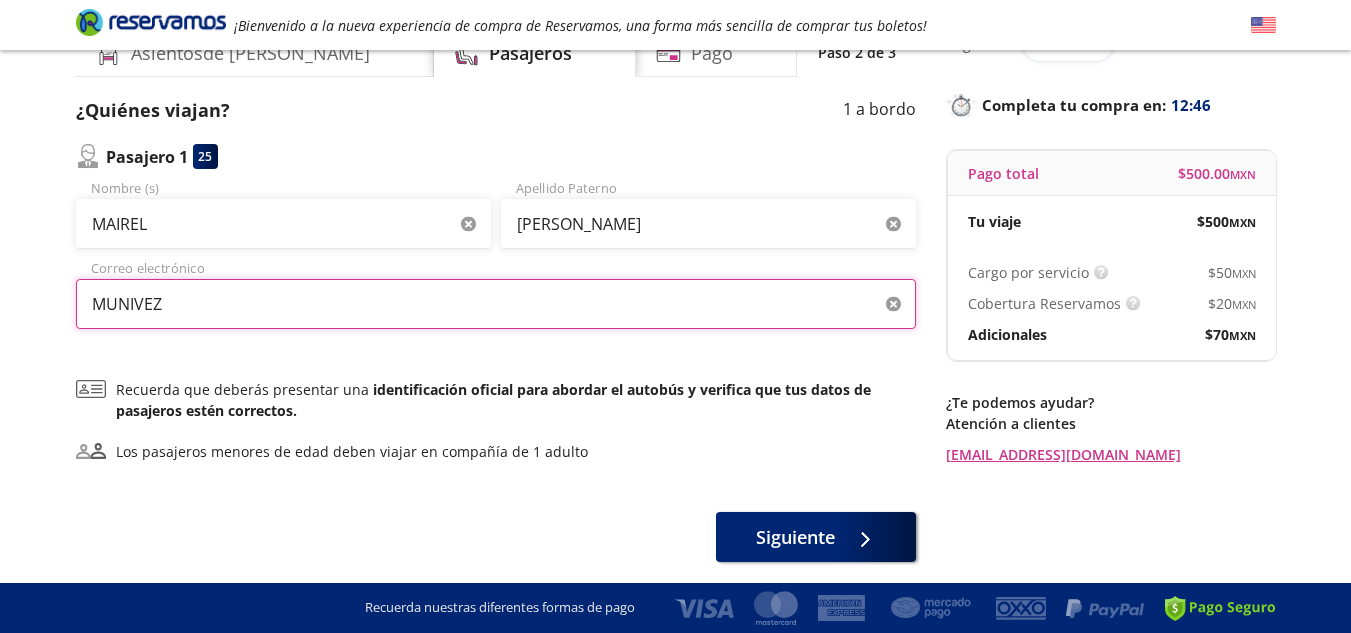 drag, startPoint x: 800, startPoint y: 289, endPoint x: 500, endPoint y: 288, distance: 300.00168 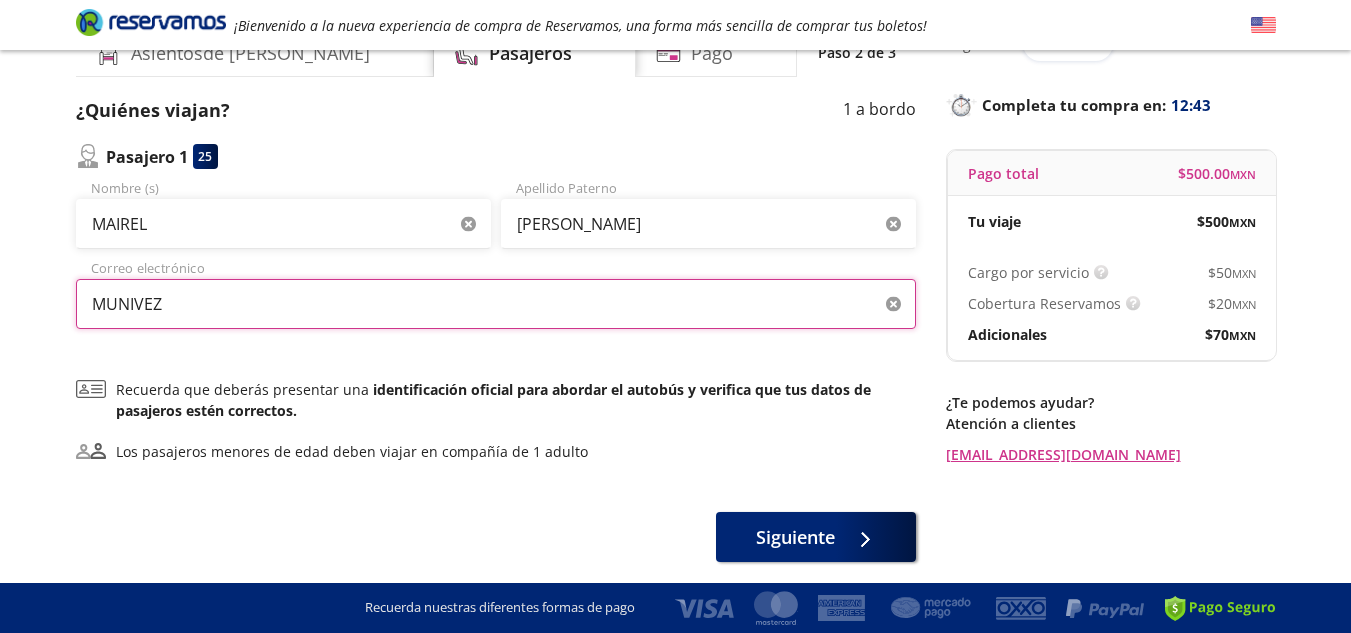 click on "MUNIVEZ" at bounding box center (496, 304) 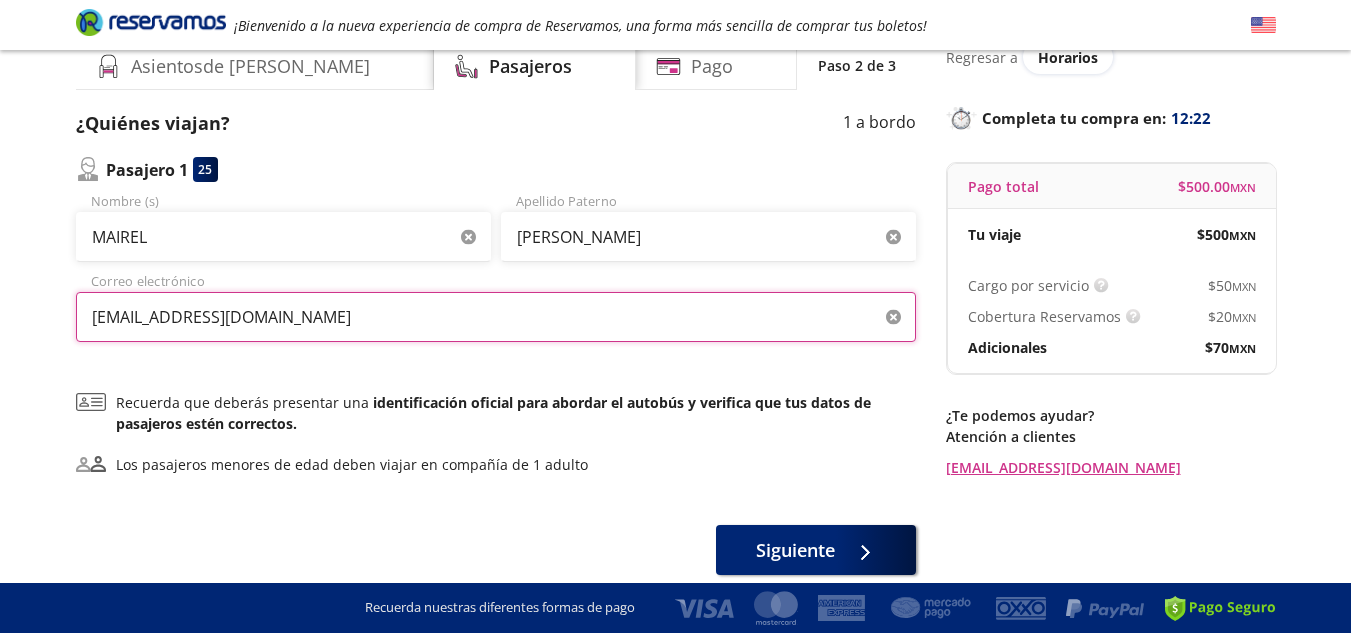 scroll, scrollTop: 170, scrollLeft: 0, axis: vertical 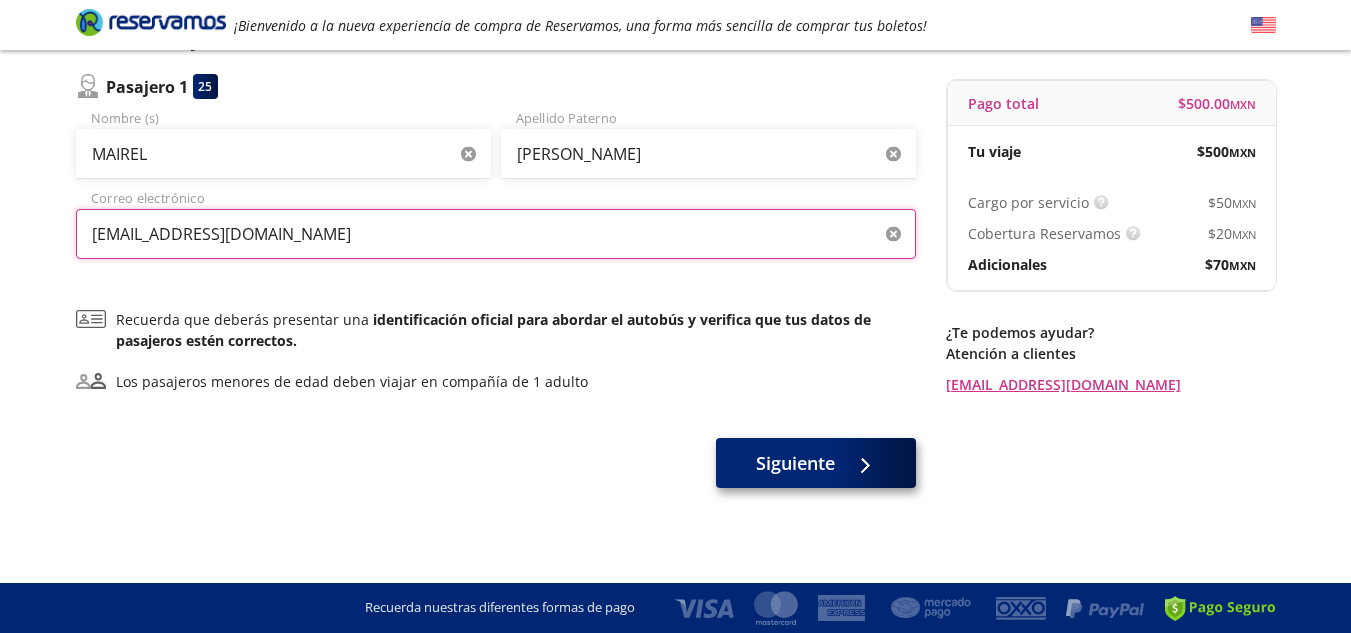 type on "[EMAIL_ADDRESS][DOMAIN_NAME]" 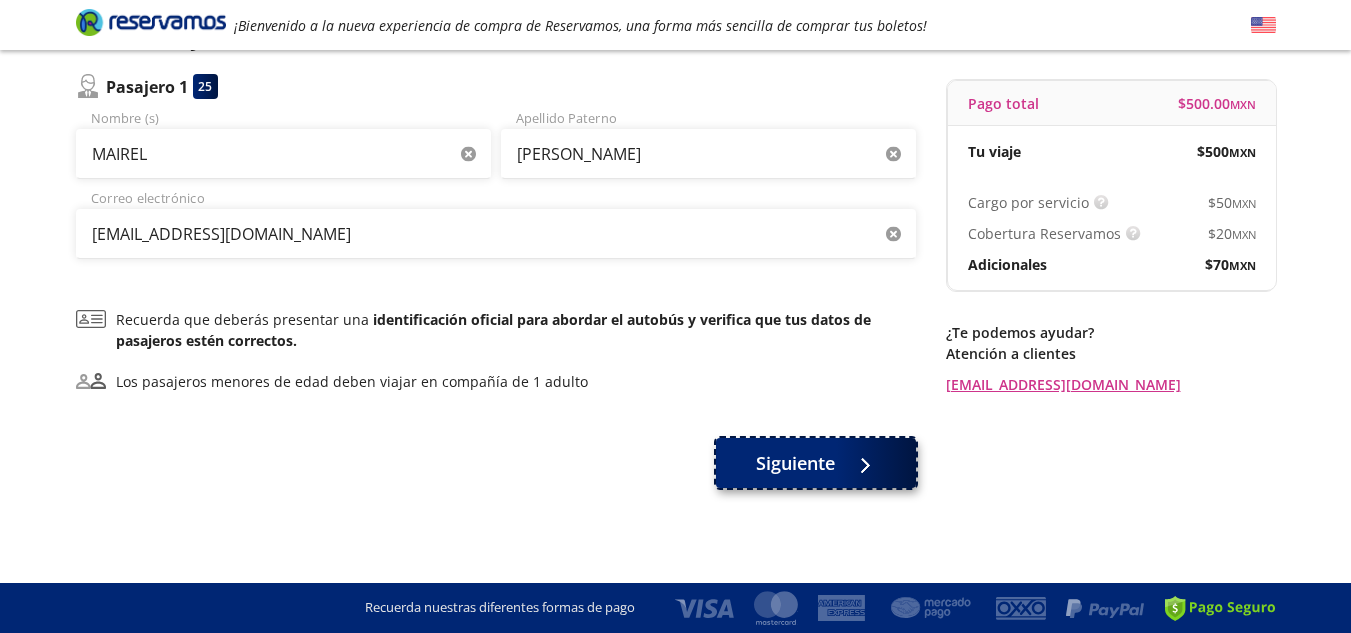 click on "Siguiente" at bounding box center (795, 463) 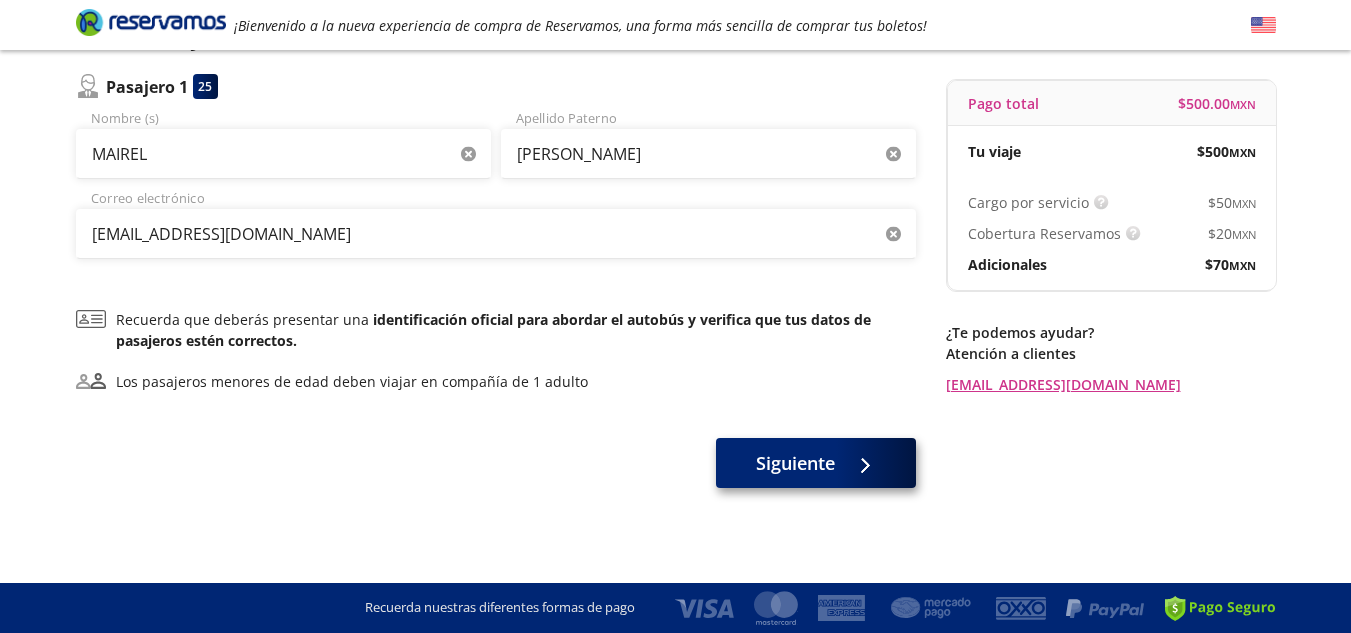scroll, scrollTop: 0, scrollLeft: 0, axis: both 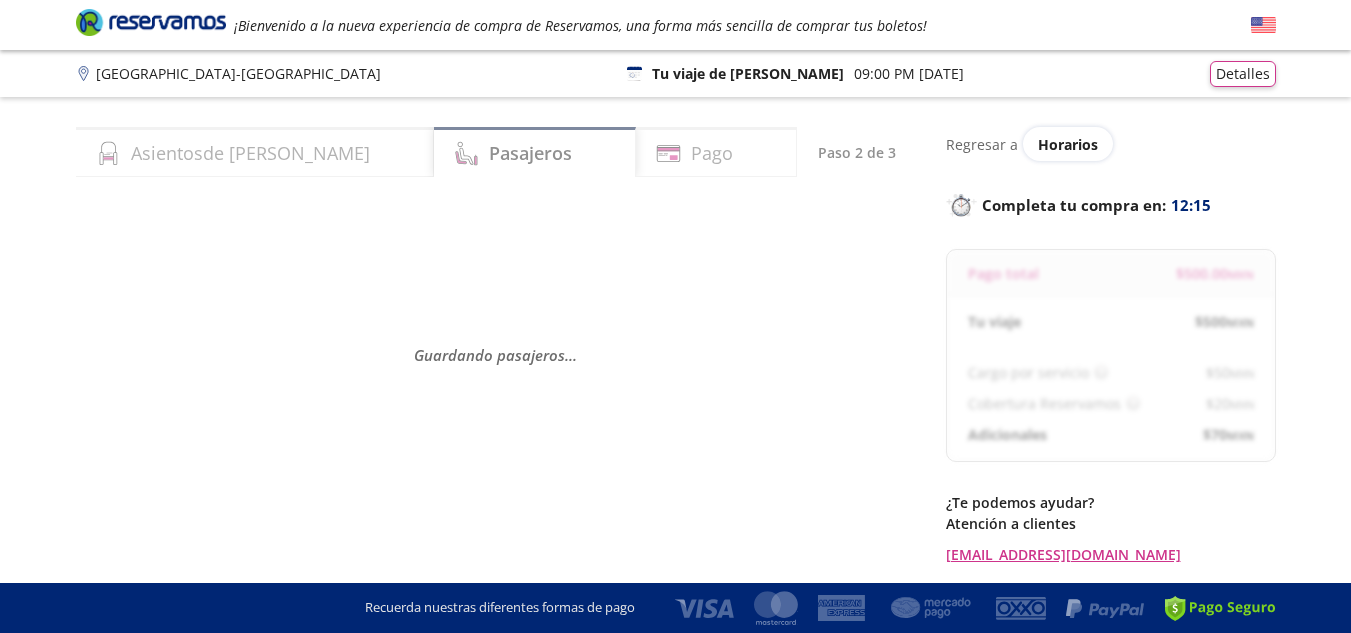 select on "MX" 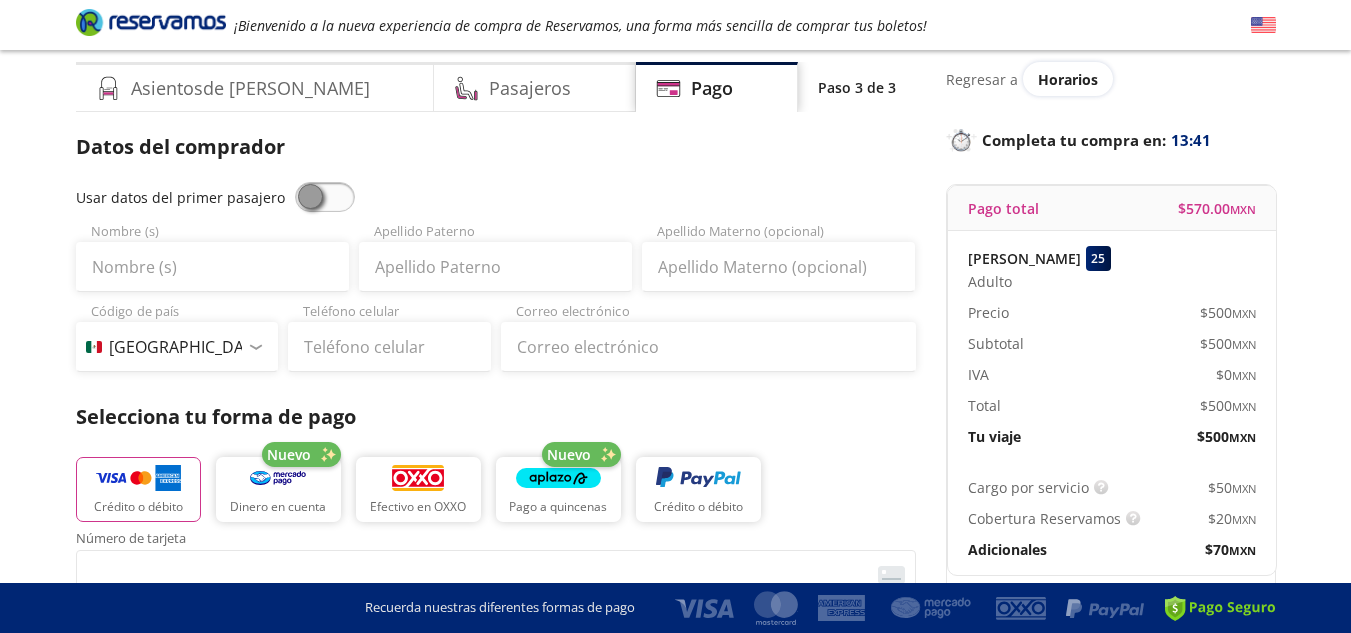 scroll, scrollTop: 100, scrollLeft: 0, axis: vertical 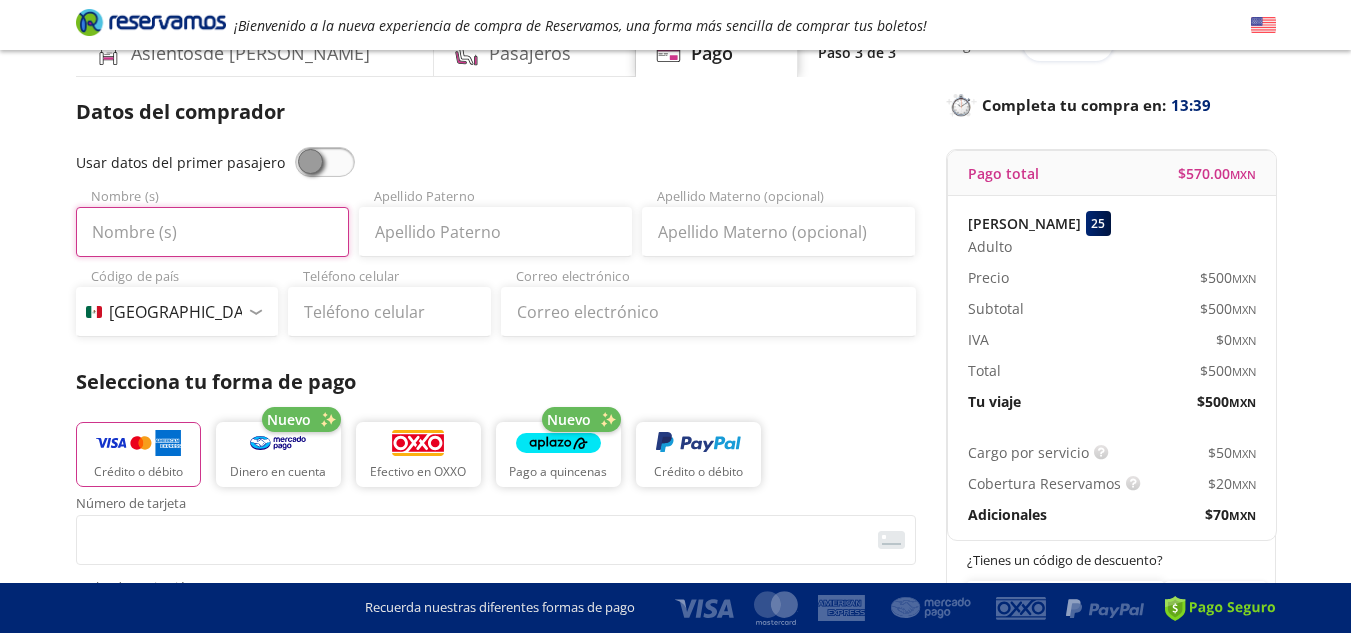 click on "Nombre (s)" at bounding box center (212, 232) 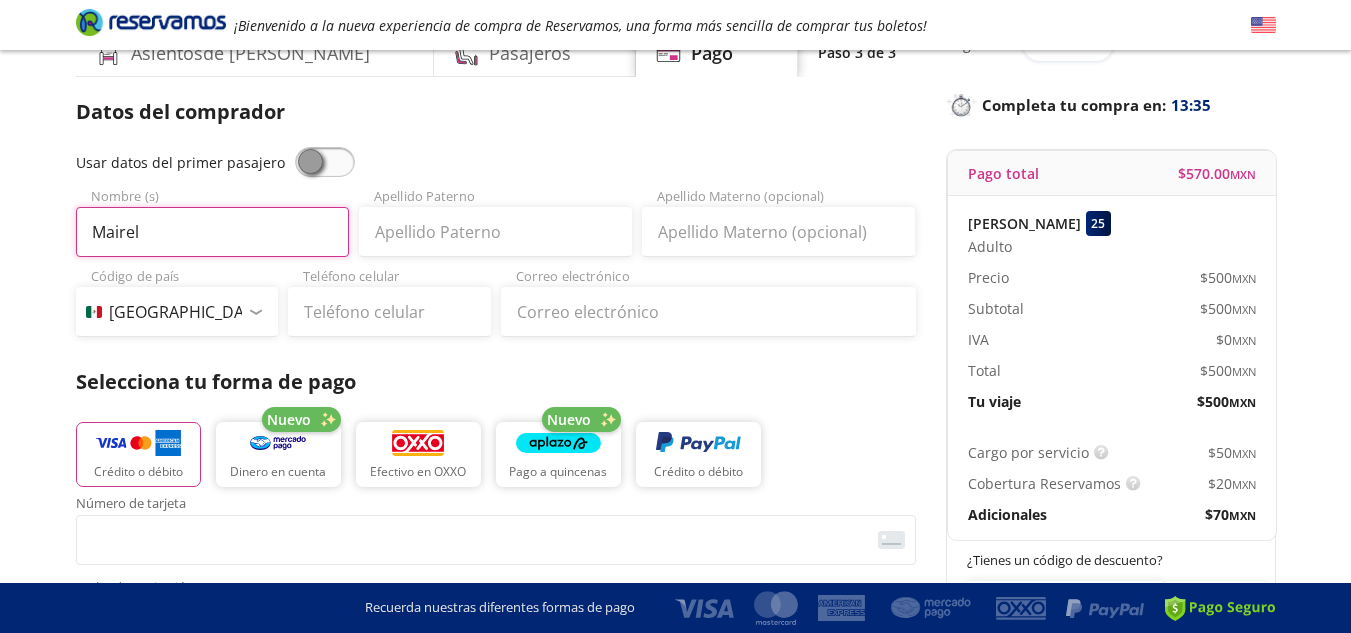 type on "Mairel" 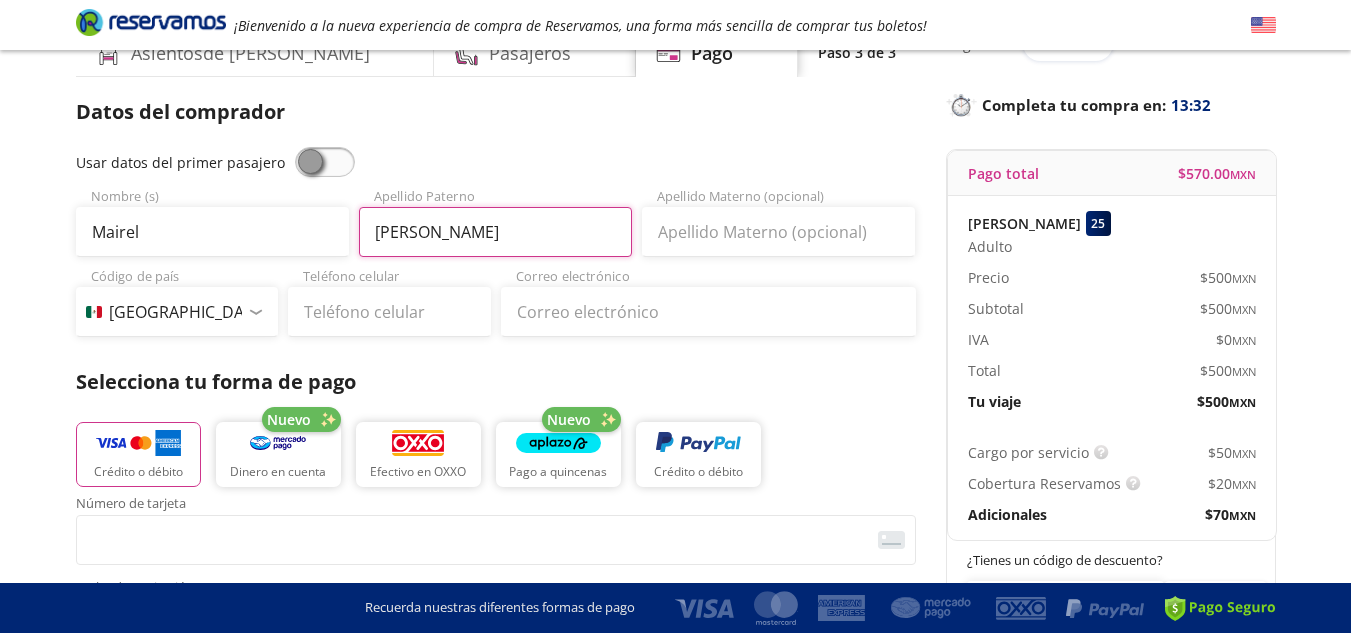 type on "[PERSON_NAME]" 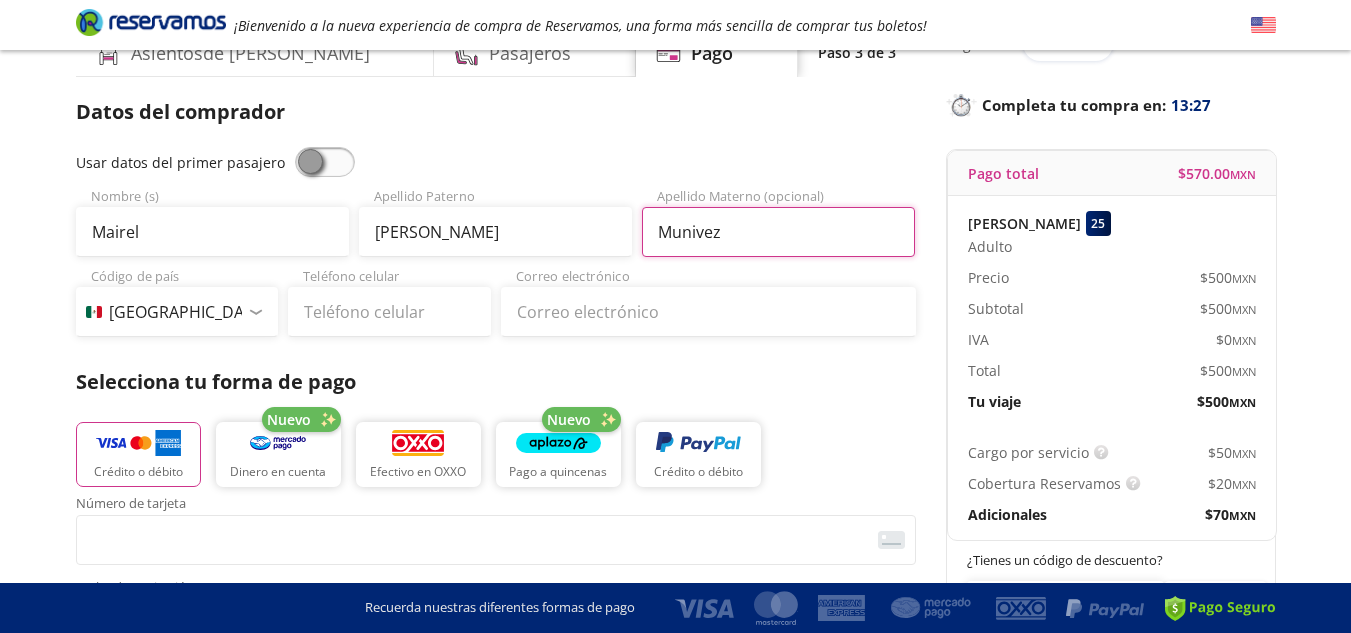 type on "Munivez" 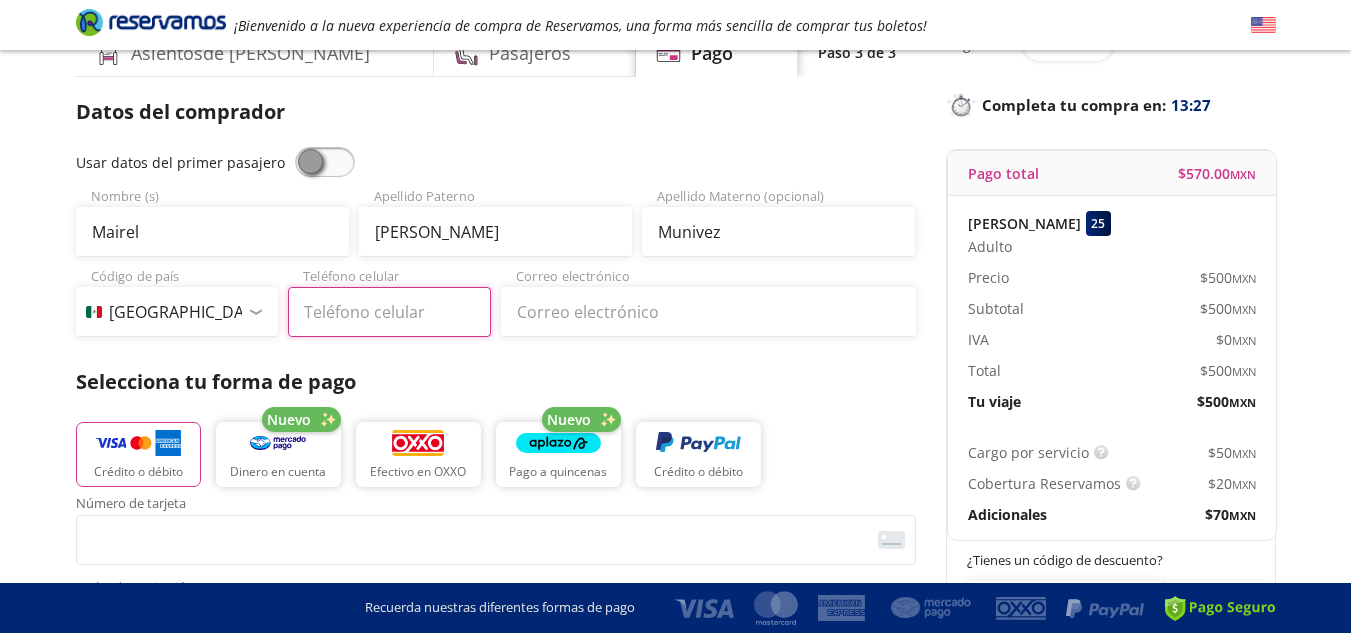 click on "Teléfono celular" at bounding box center (389, 312) 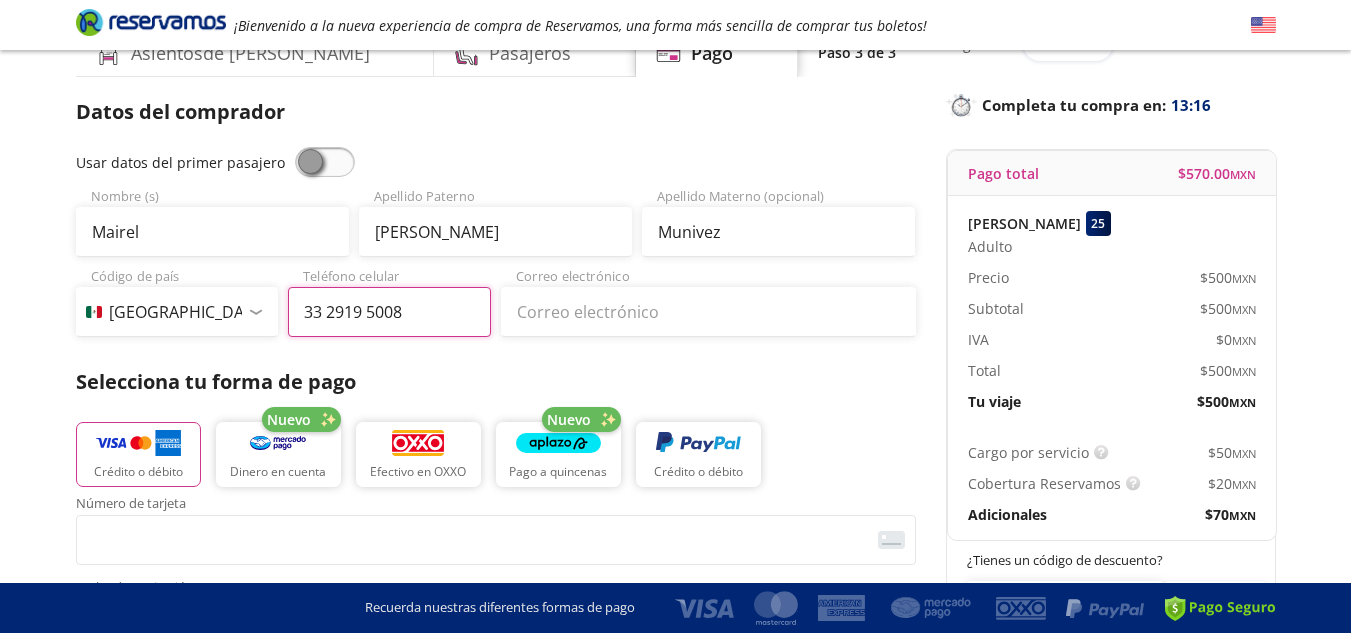 type on "33 2919 5008" 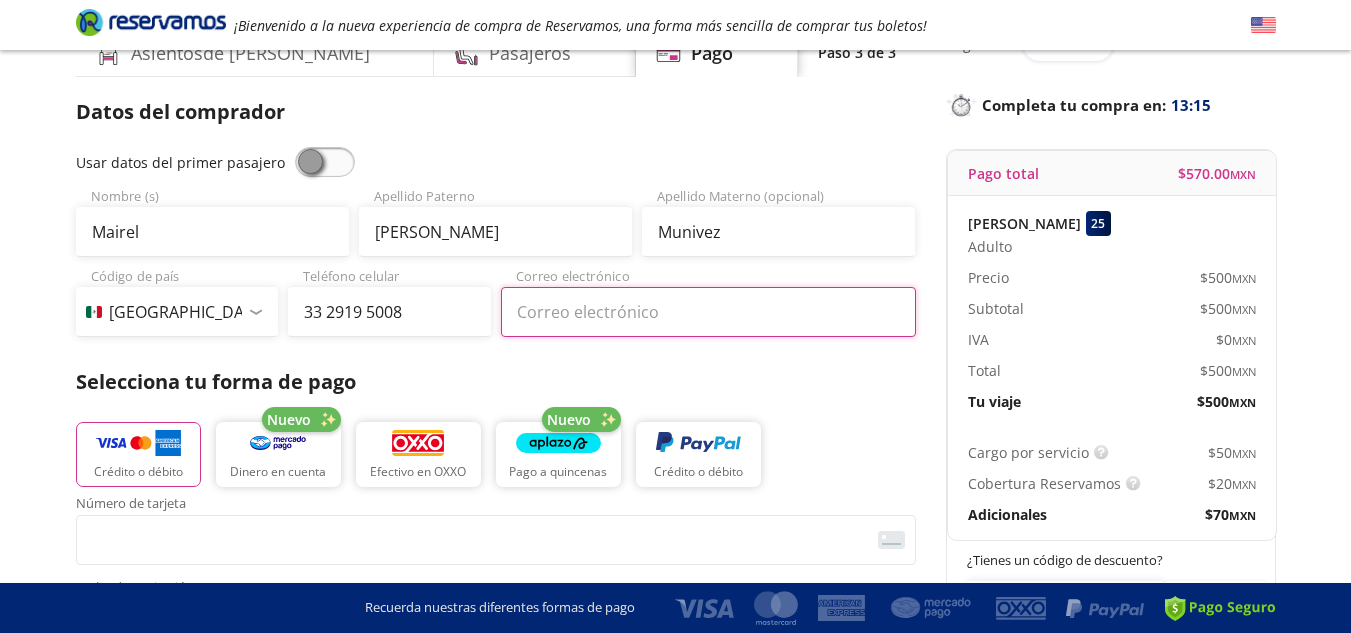 click on "Correo electrónico" at bounding box center [708, 312] 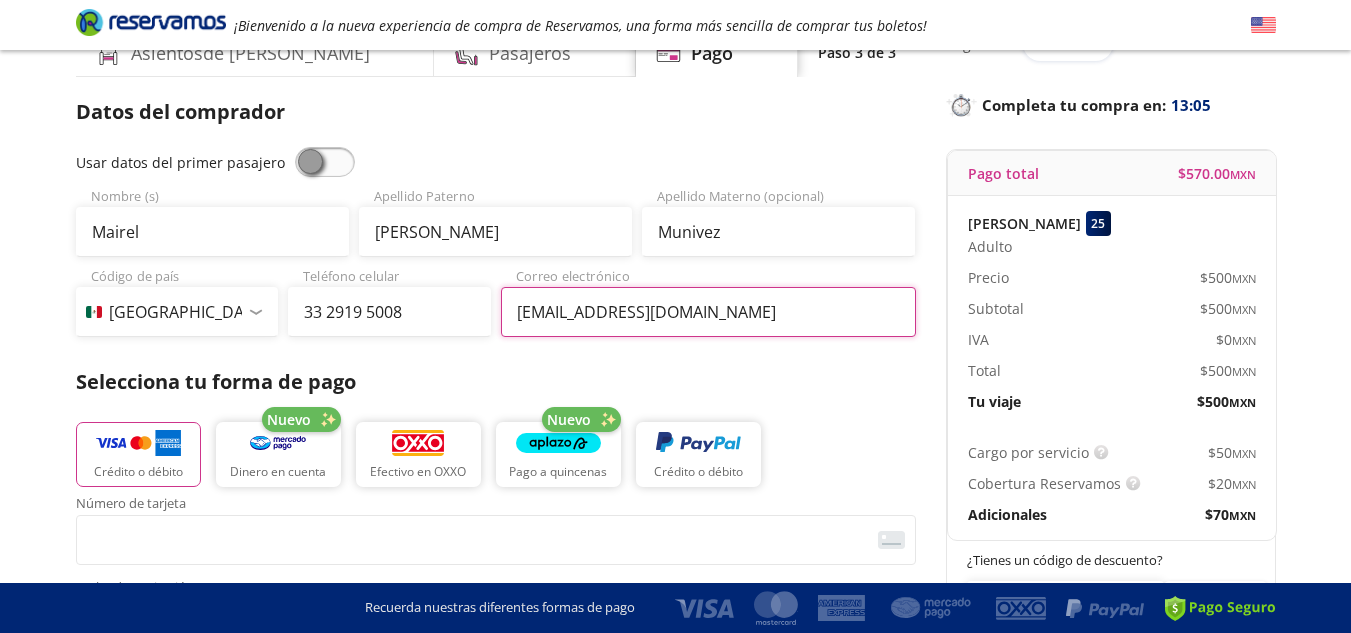 drag, startPoint x: 576, startPoint y: 313, endPoint x: 563, endPoint y: 312, distance: 13.038404 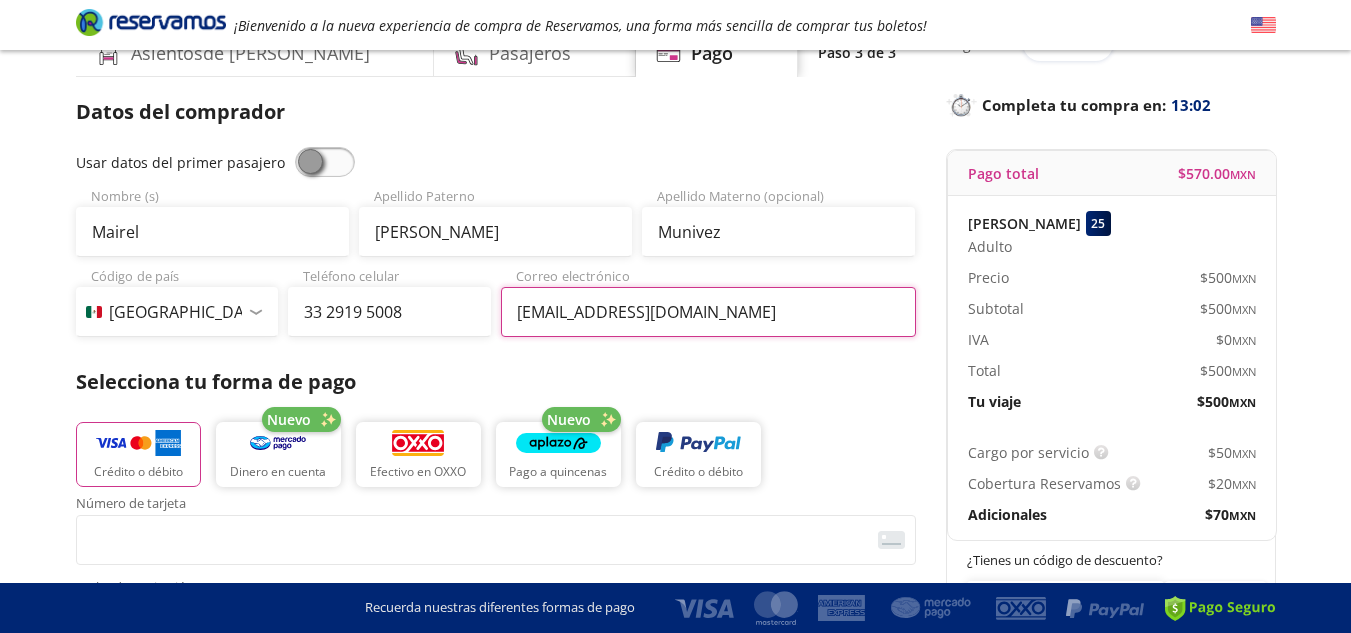 click on "[EMAIL_ADDRESS][DOMAIN_NAME]" at bounding box center [708, 312] 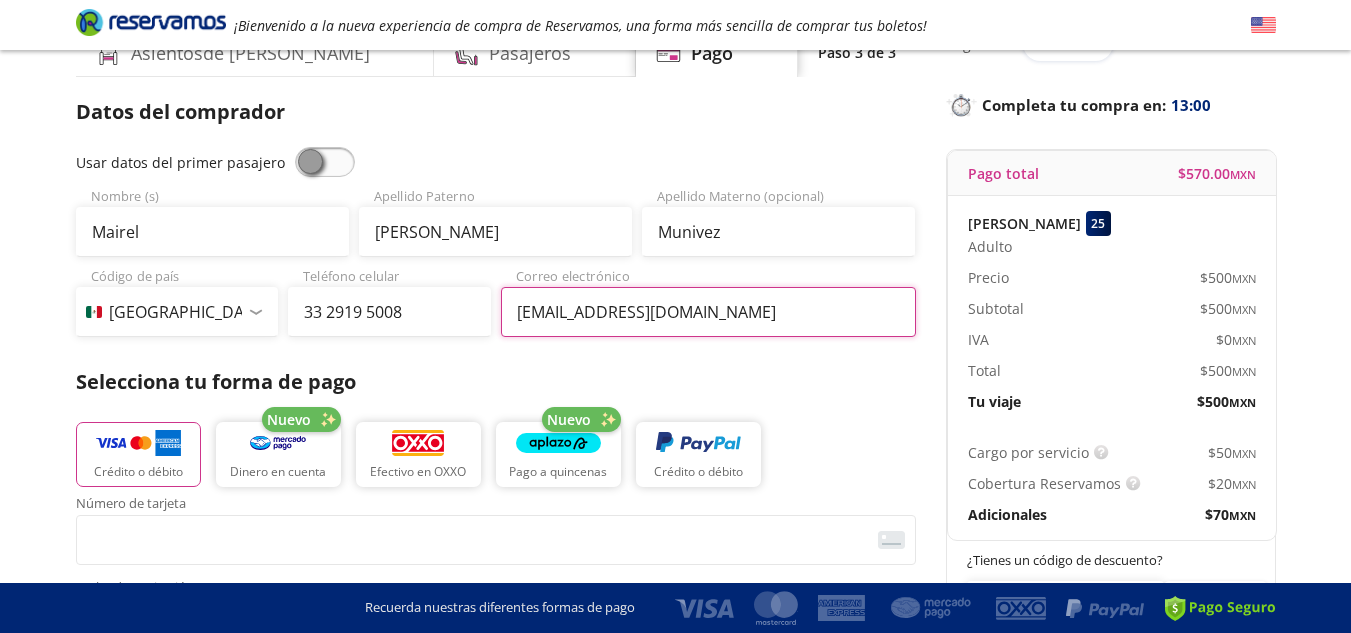 click on "[EMAIL_ADDRESS][DOMAIN_NAME]" at bounding box center (708, 312) 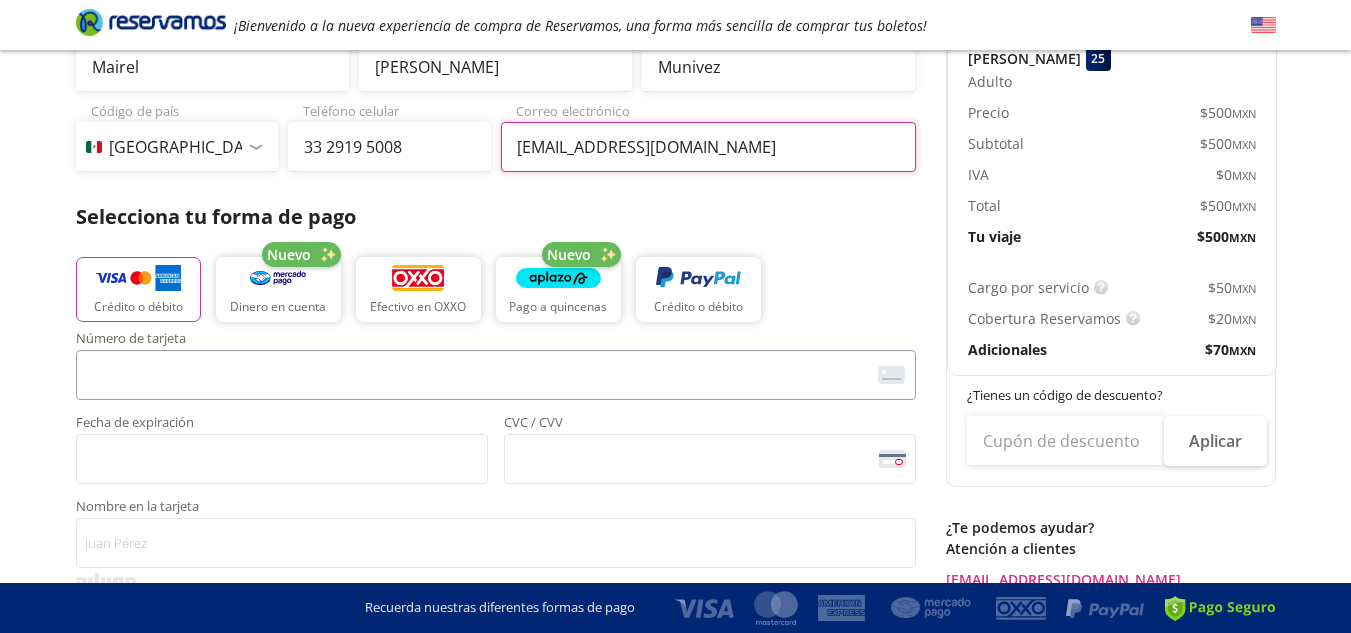 scroll, scrollTop: 300, scrollLeft: 0, axis: vertical 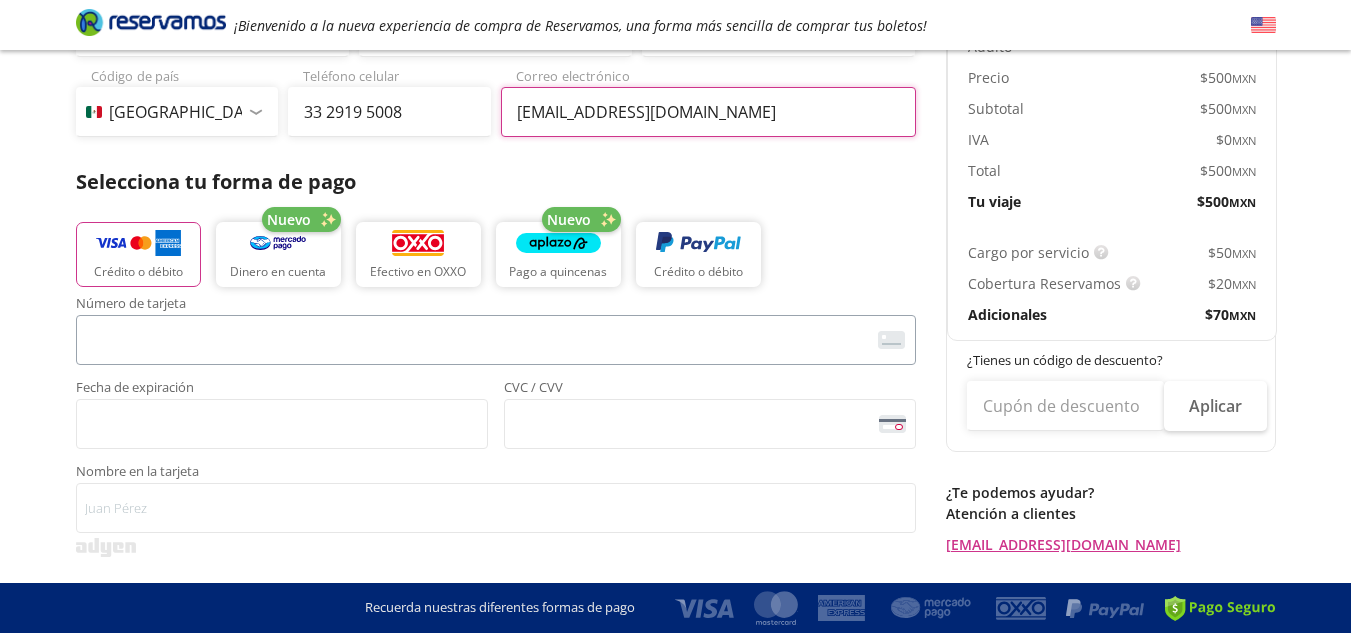 type on "[EMAIL_ADDRESS][DOMAIN_NAME]" 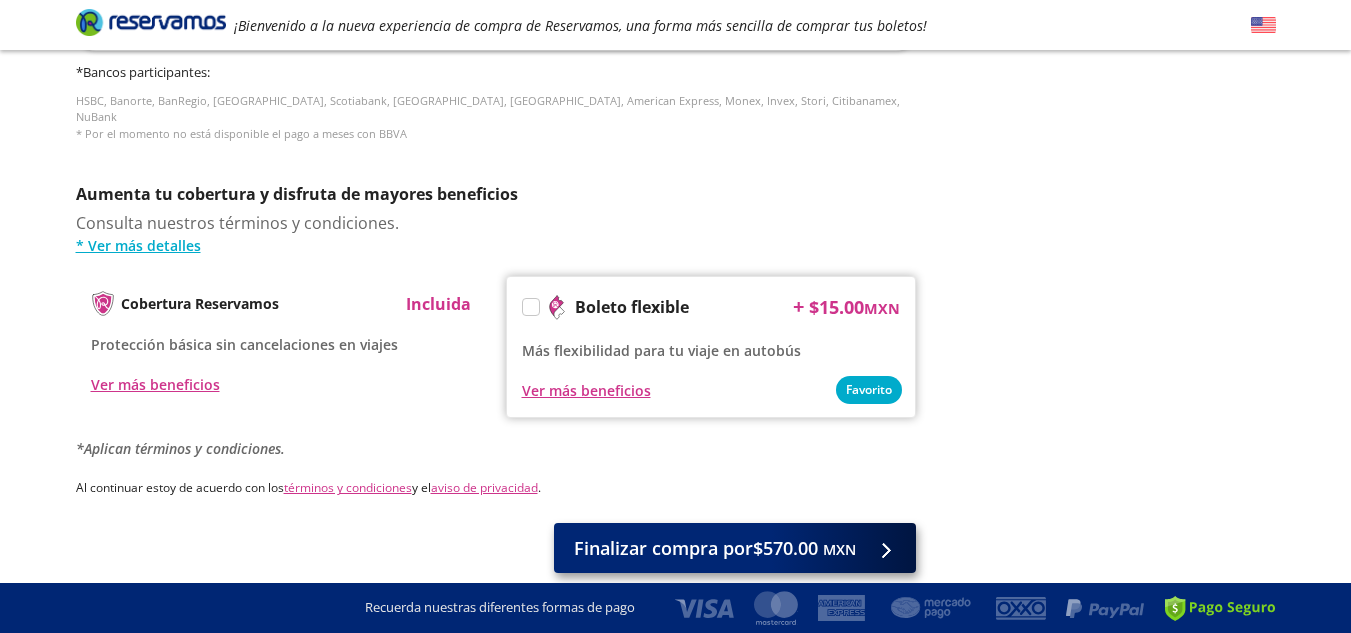 scroll, scrollTop: 969, scrollLeft: 0, axis: vertical 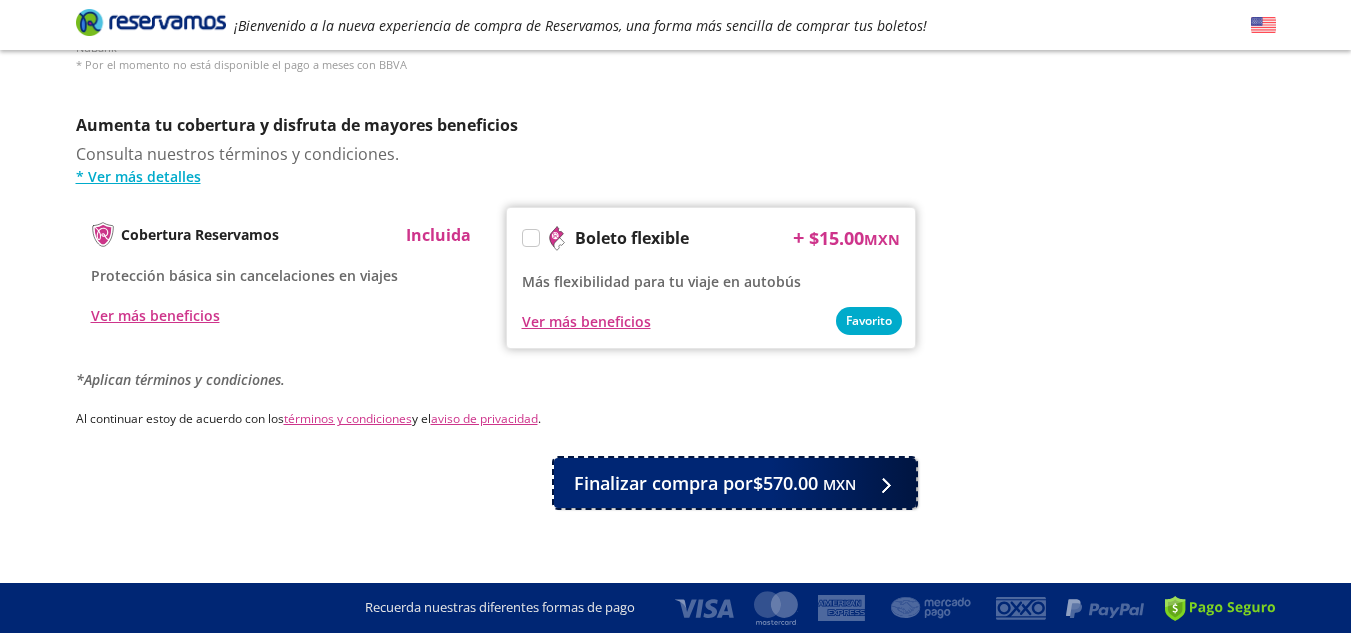 click on "MXN" at bounding box center [839, 484] 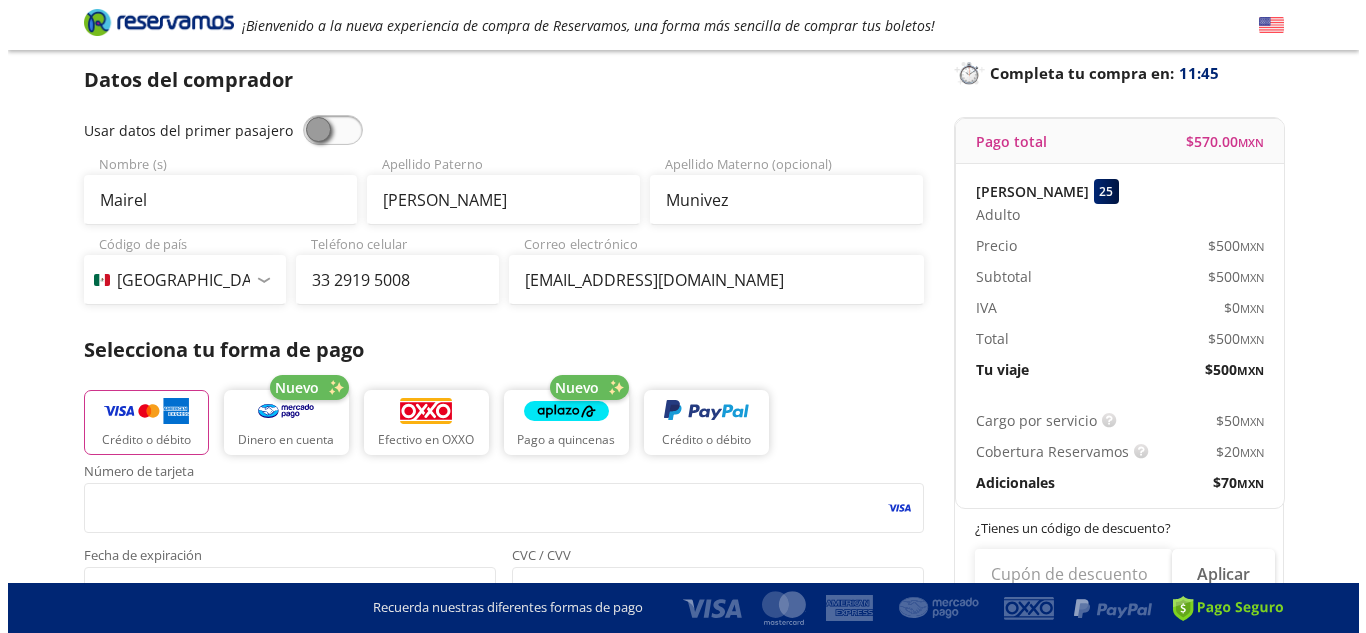 scroll, scrollTop: 0, scrollLeft: 0, axis: both 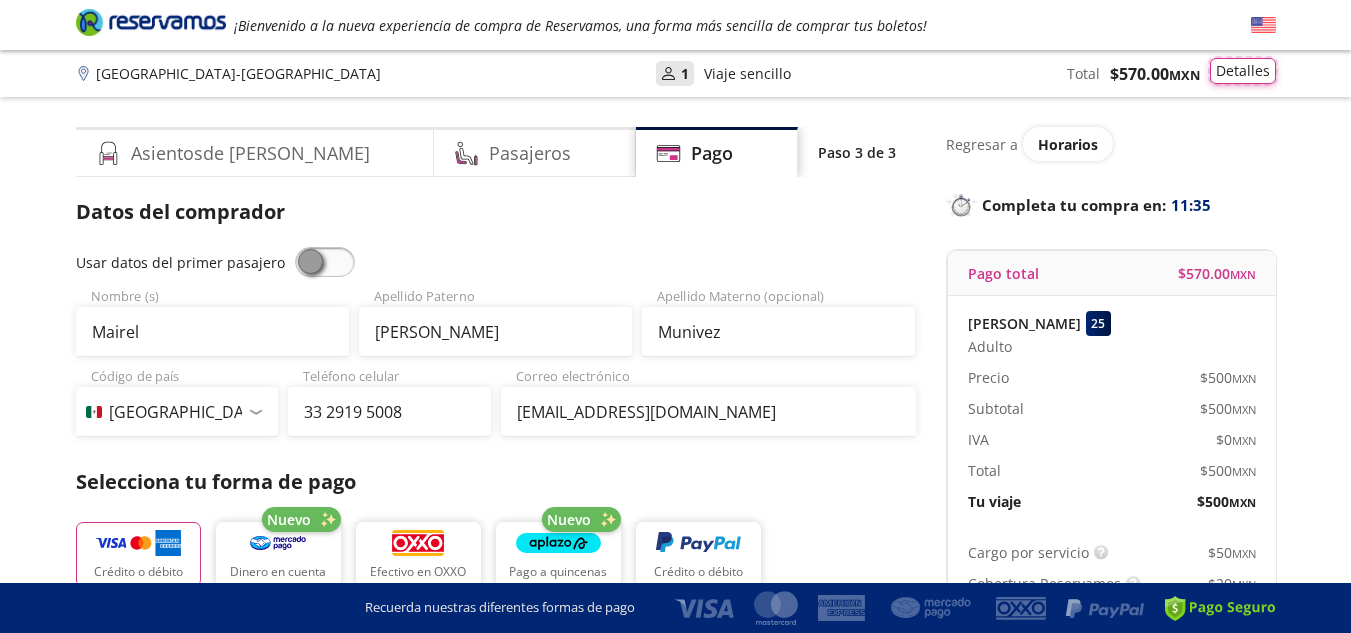 click on "Detalles" at bounding box center (1243, 71) 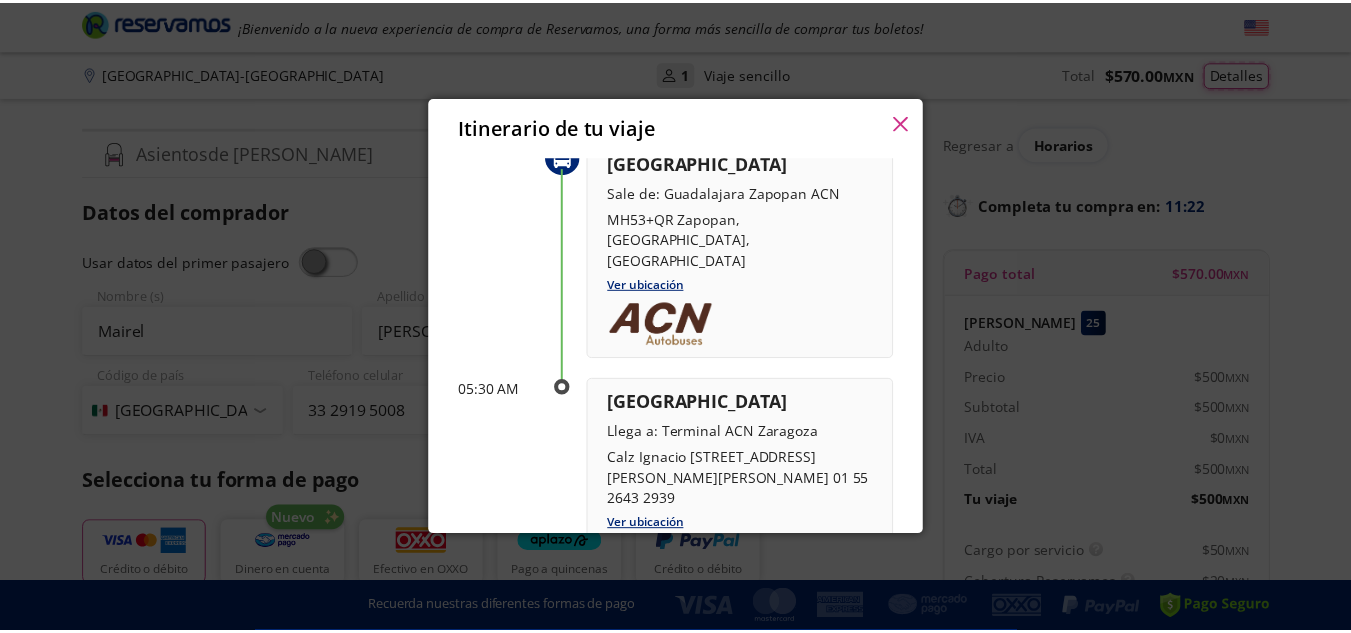 scroll, scrollTop: 0, scrollLeft: 0, axis: both 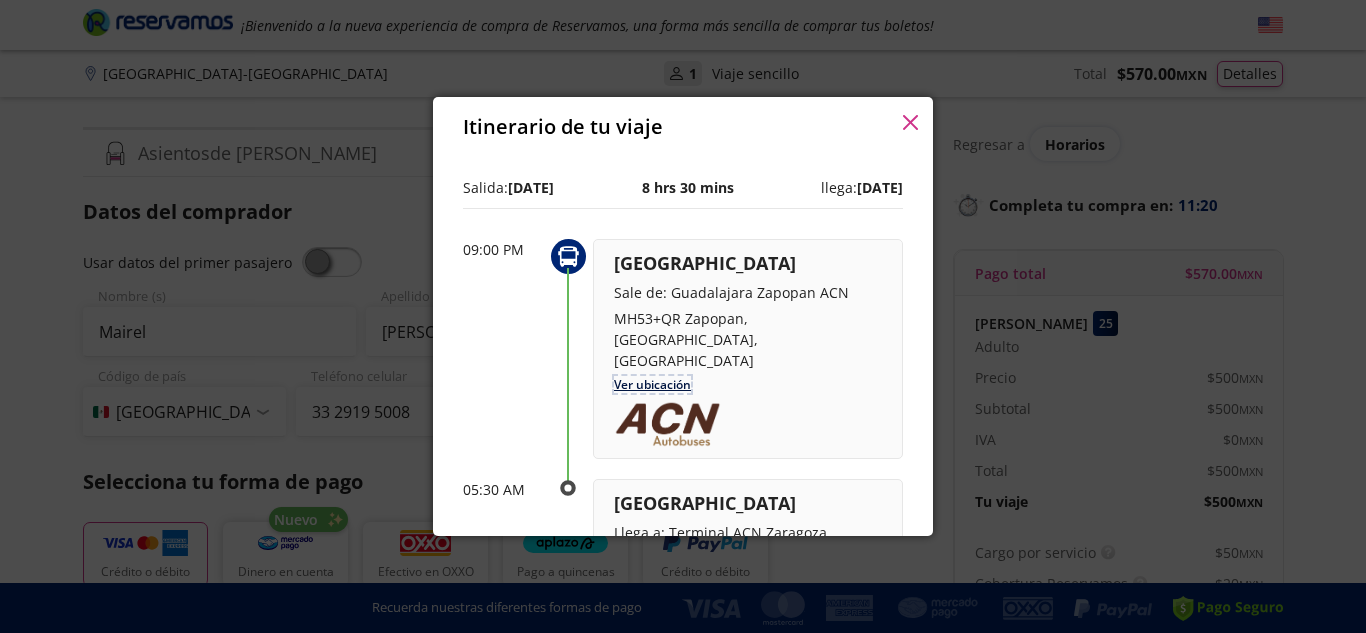 click on "Ver ubicación" at bounding box center (652, 384) 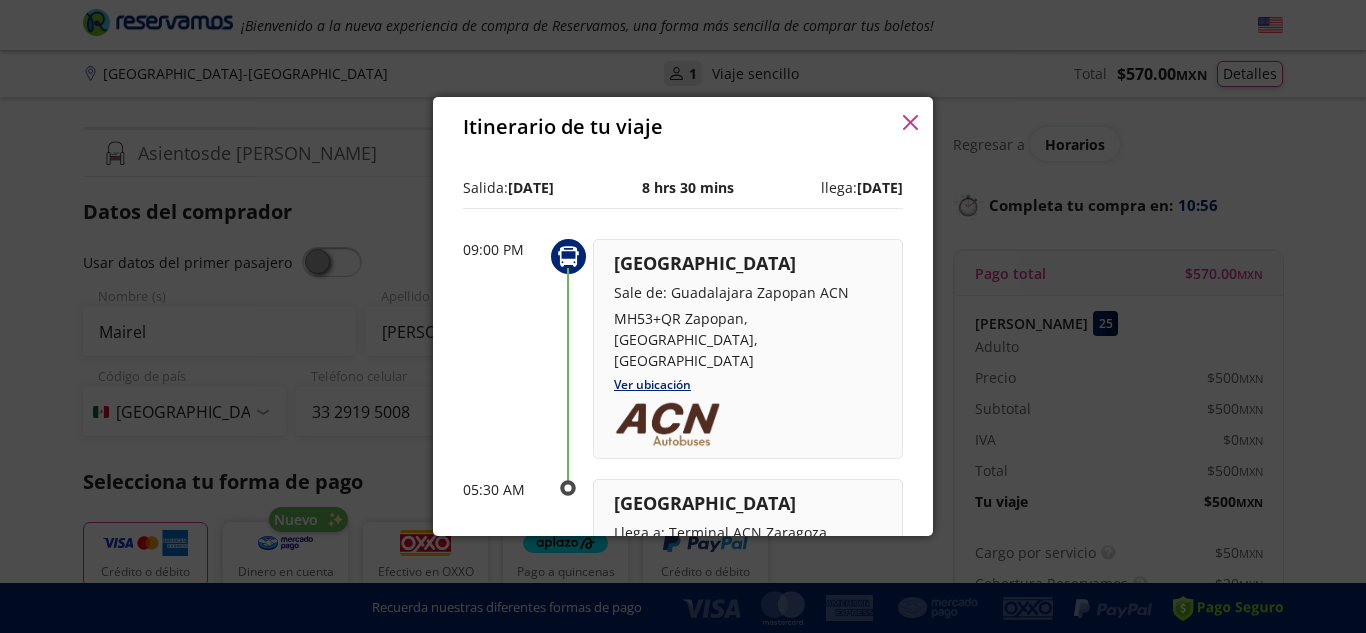 click 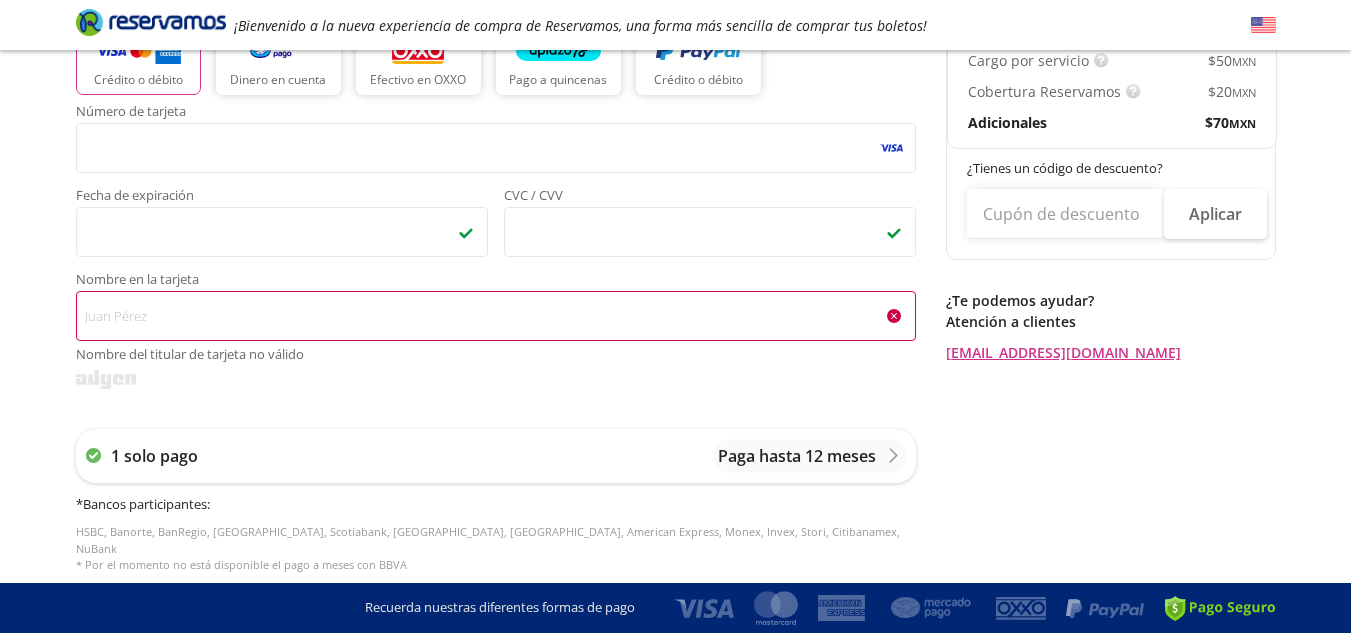 scroll, scrollTop: 500, scrollLeft: 0, axis: vertical 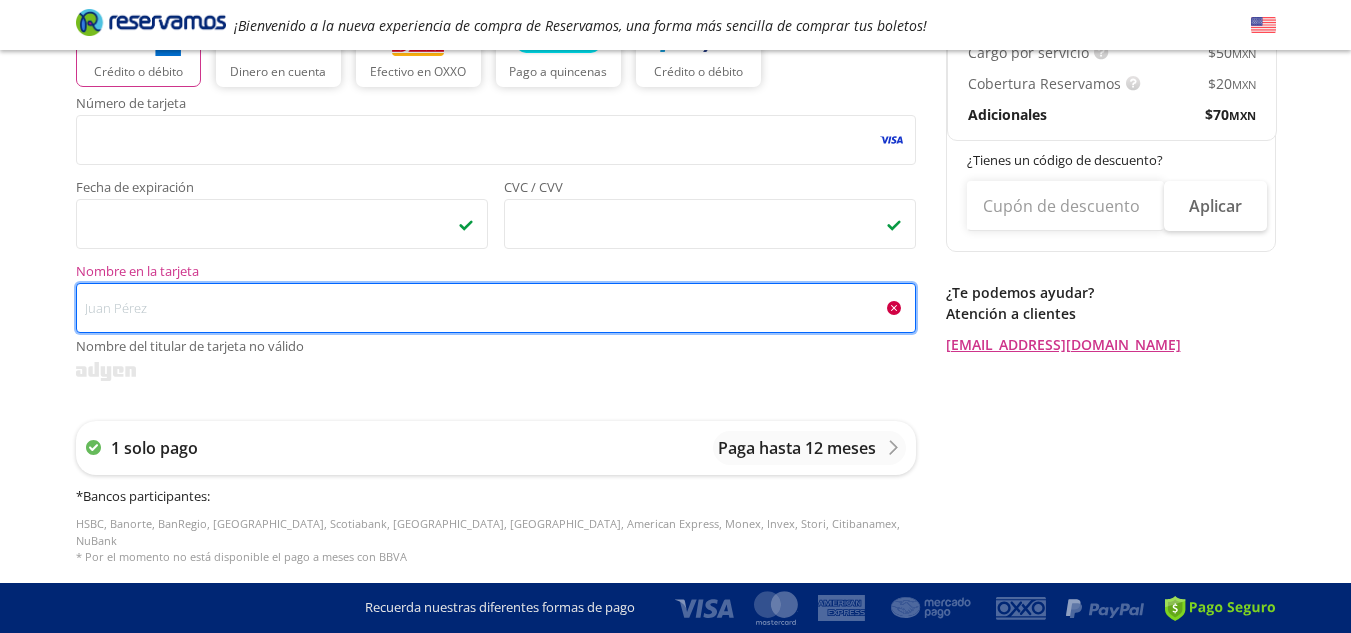 click on "Nombre en la tarjeta Nombre del titular de tarjeta no válido" at bounding box center [496, 308] 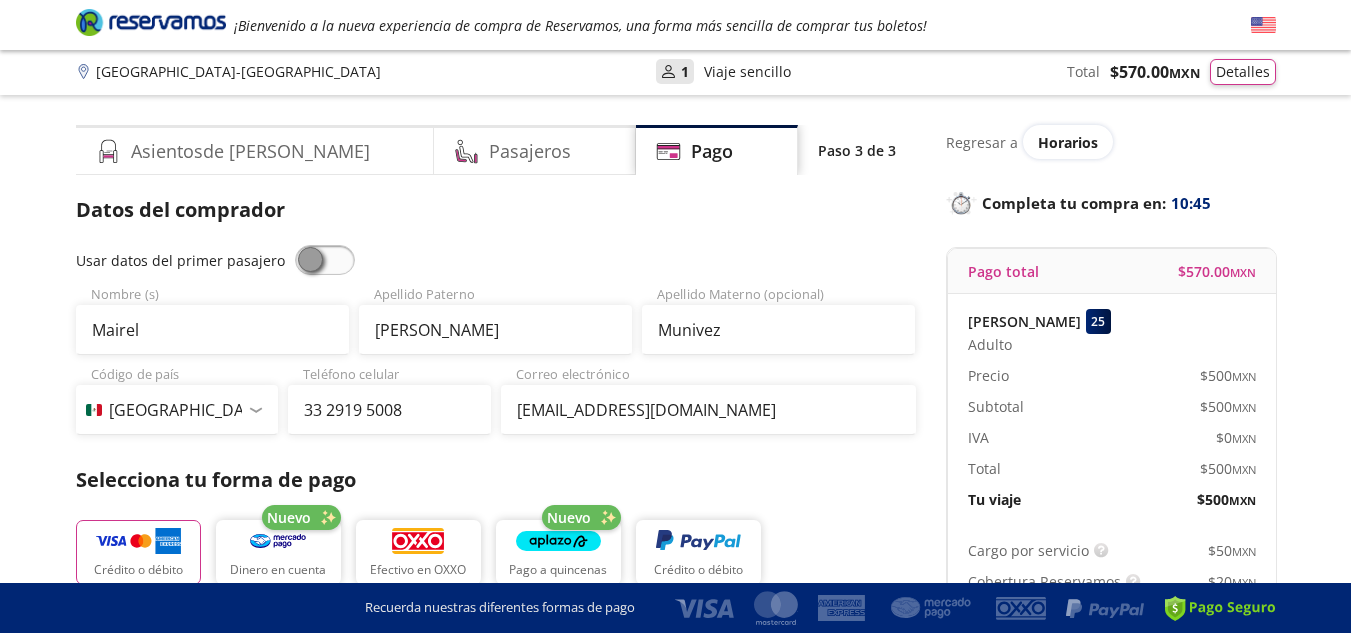 scroll, scrollTop: 0, scrollLeft: 0, axis: both 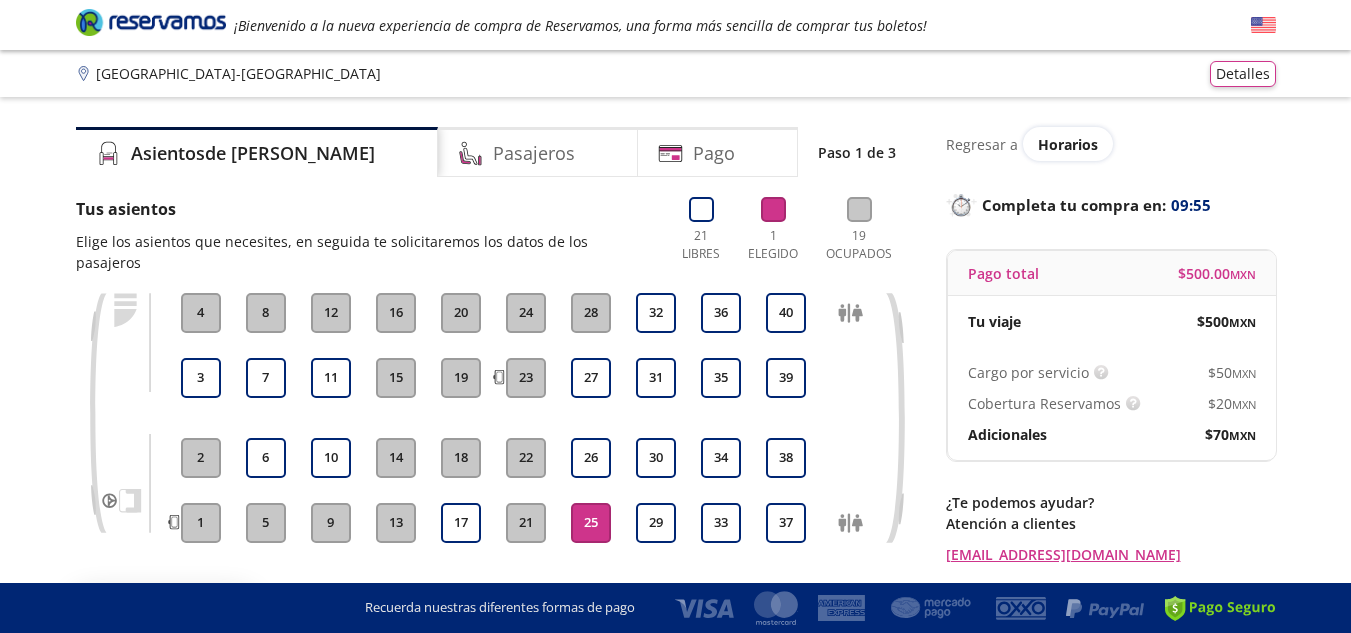 click on "25" at bounding box center [591, 523] 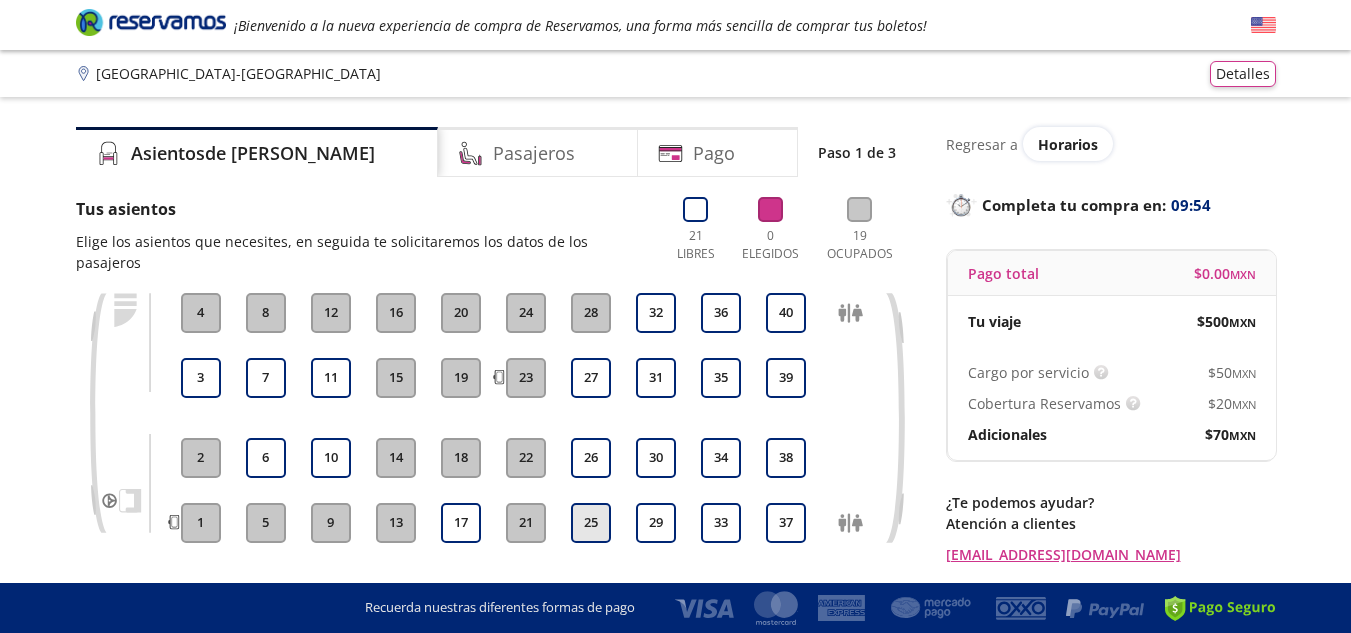 click on "25" at bounding box center [591, 523] 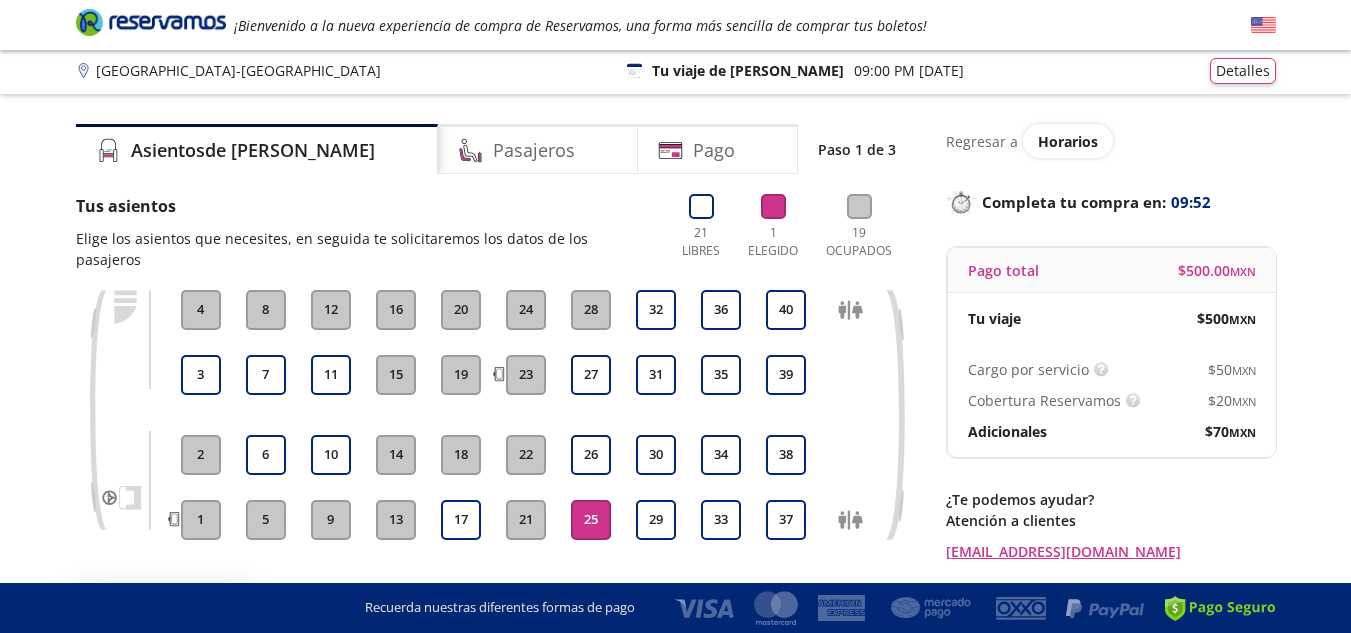 scroll, scrollTop: 0, scrollLeft: 0, axis: both 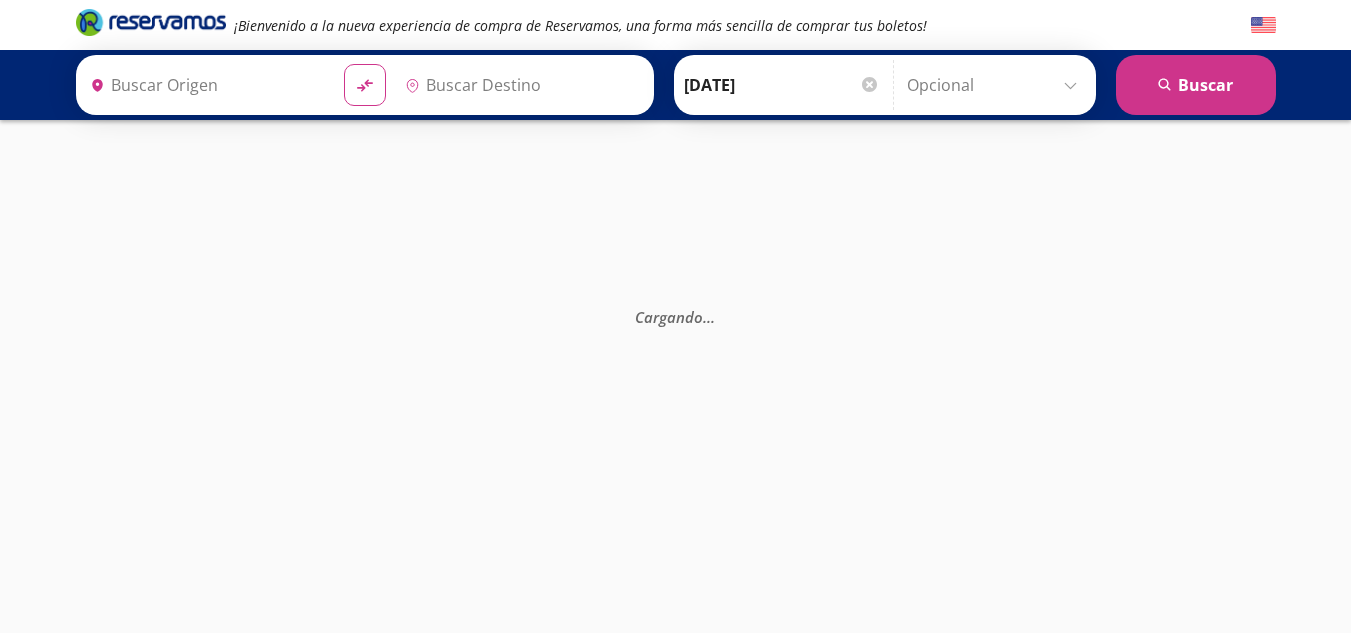 type on "[GEOGRAPHIC_DATA], [GEOGRAPHIC_DATA]" 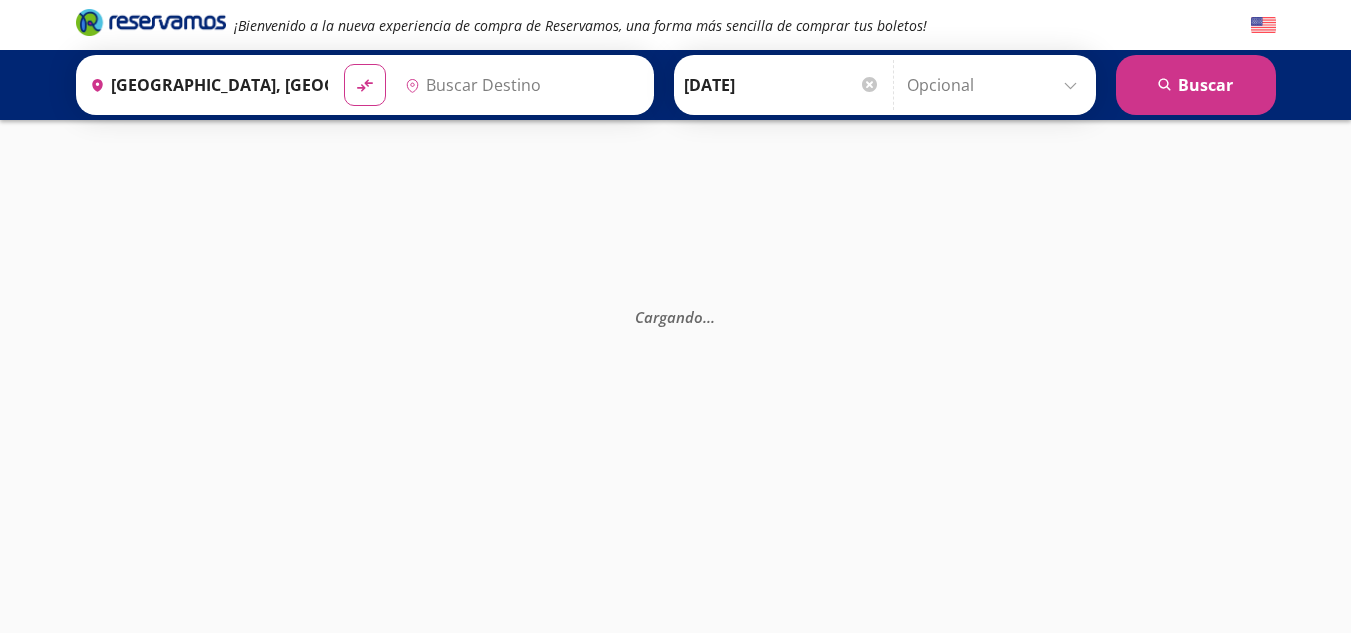type on "[GEOGRAPHIC_DATA], [GEOGRAPHIC_DATA]" 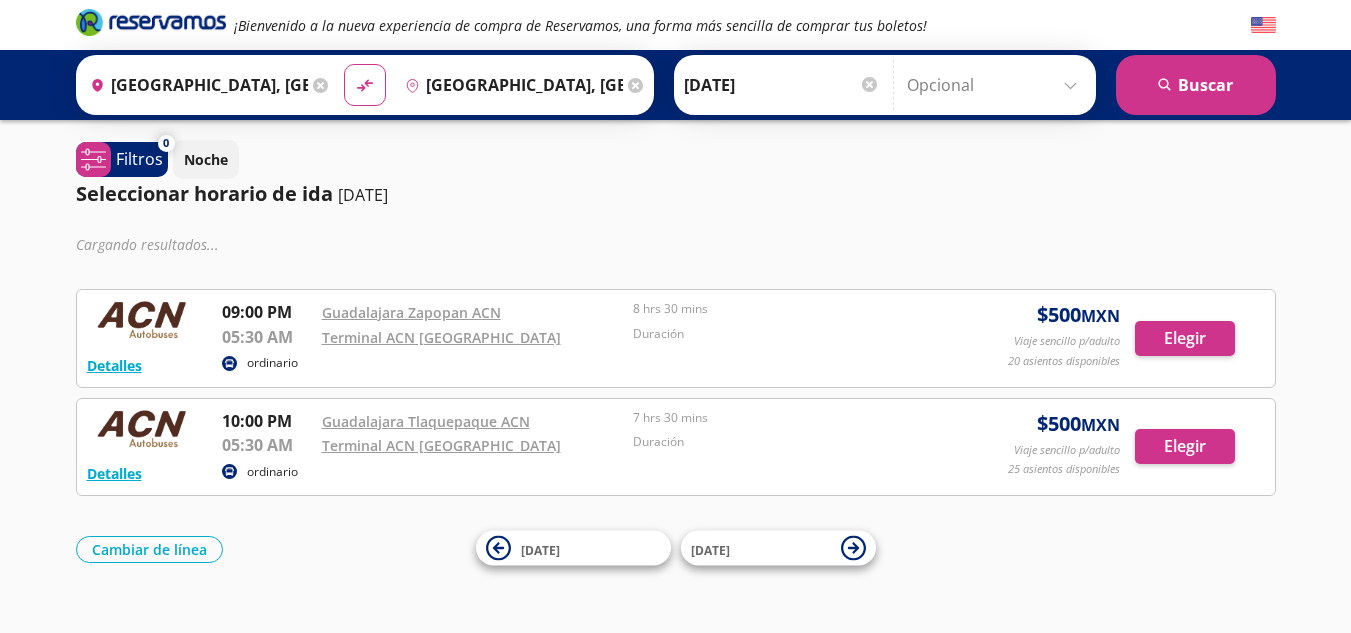 click on "[GEOGRAPHIC_DATA], [GEOGRAPHIC_DATA]" at bounding box center (195, 85) 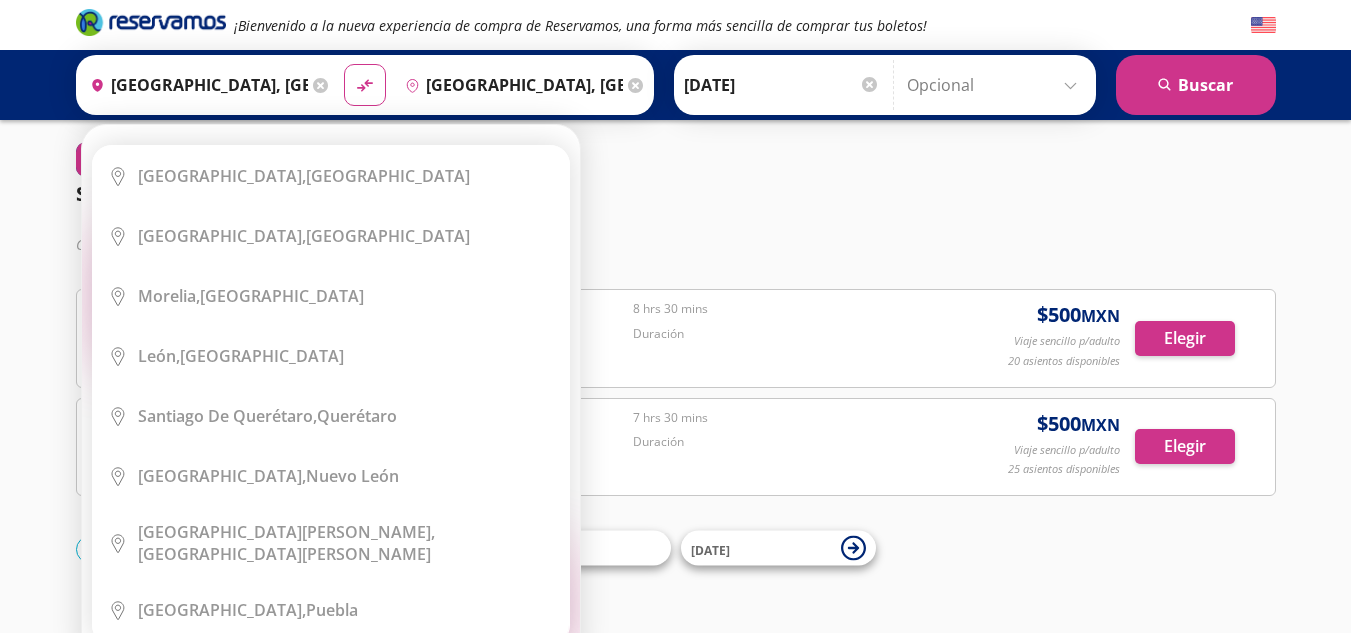 click 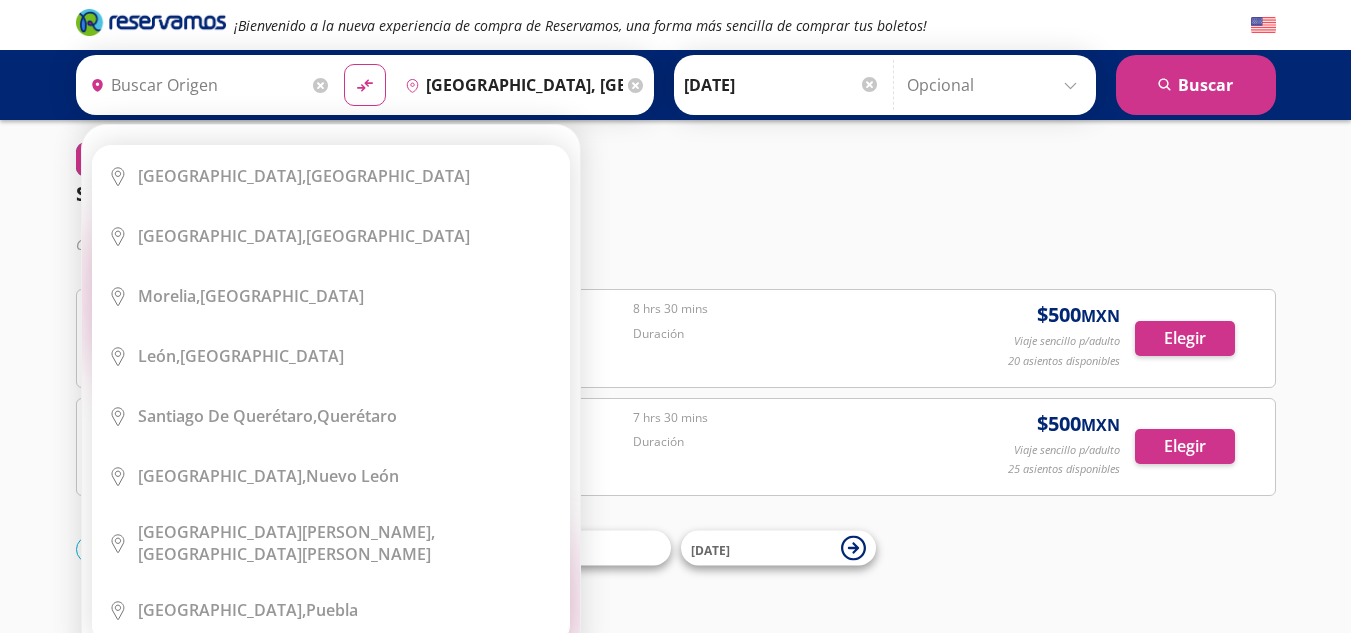 type 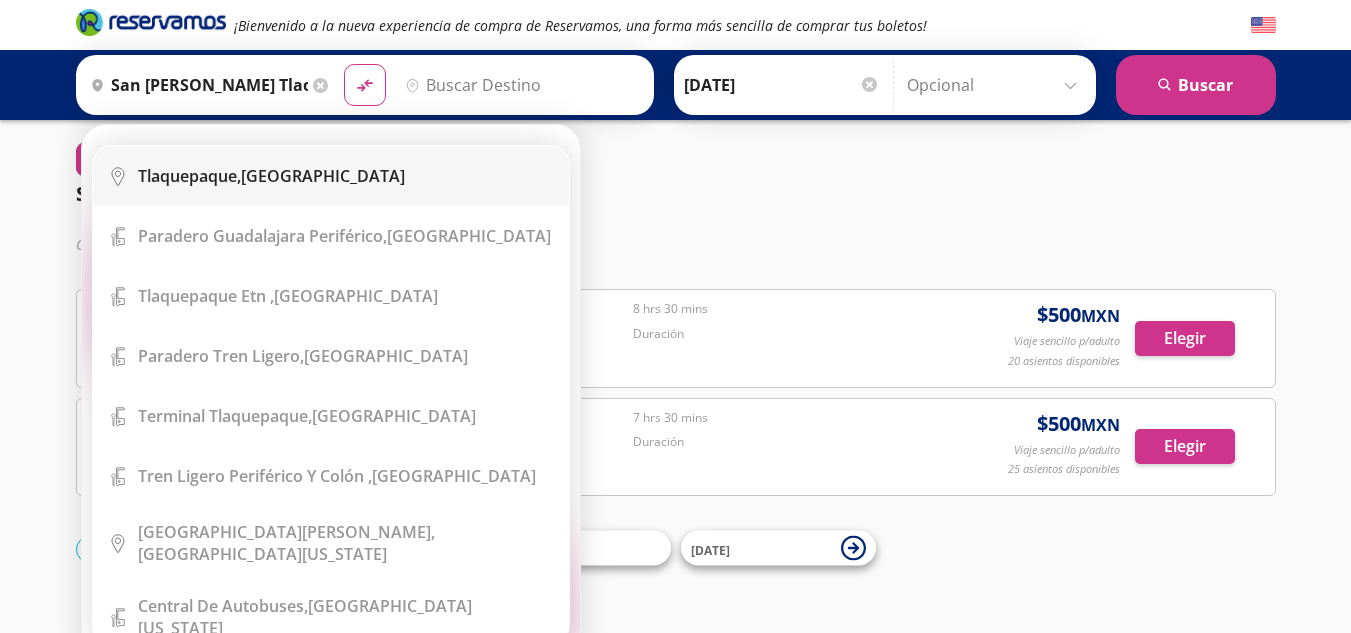 click on "Tlaquepaque,  [GEOGRAPHIC_DATA]" at bounding box center [271, 176] 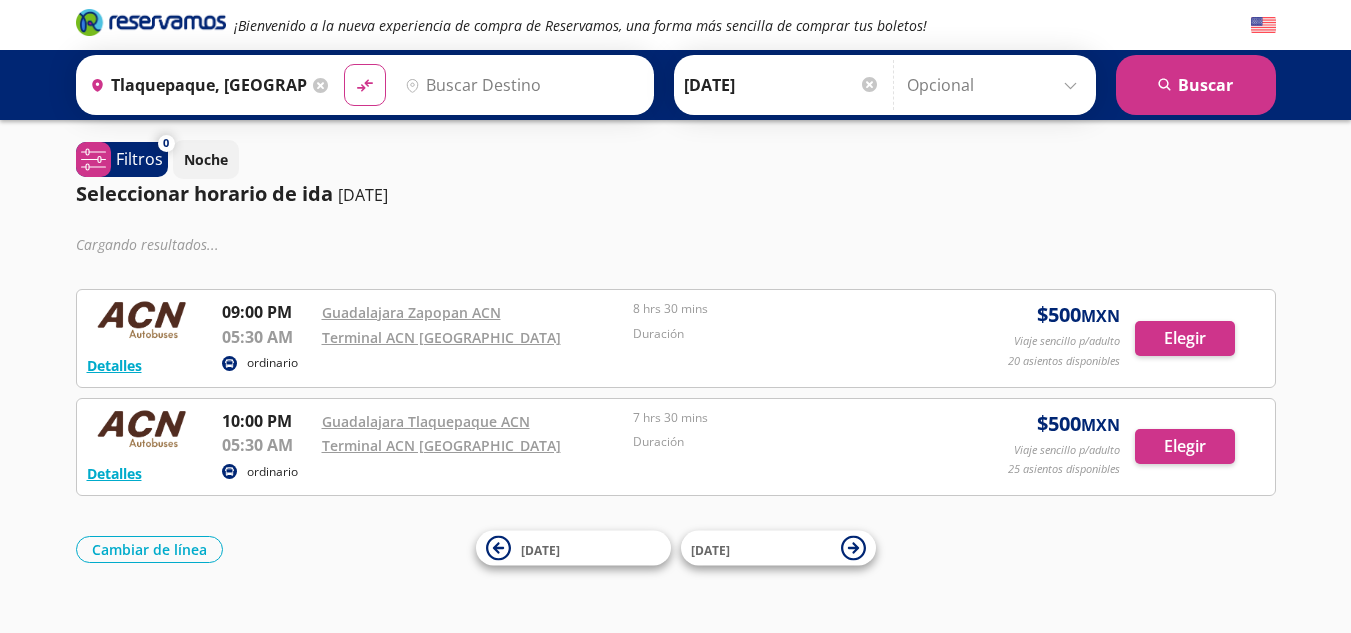 click on "Destino" at bounding box center [520, 85] 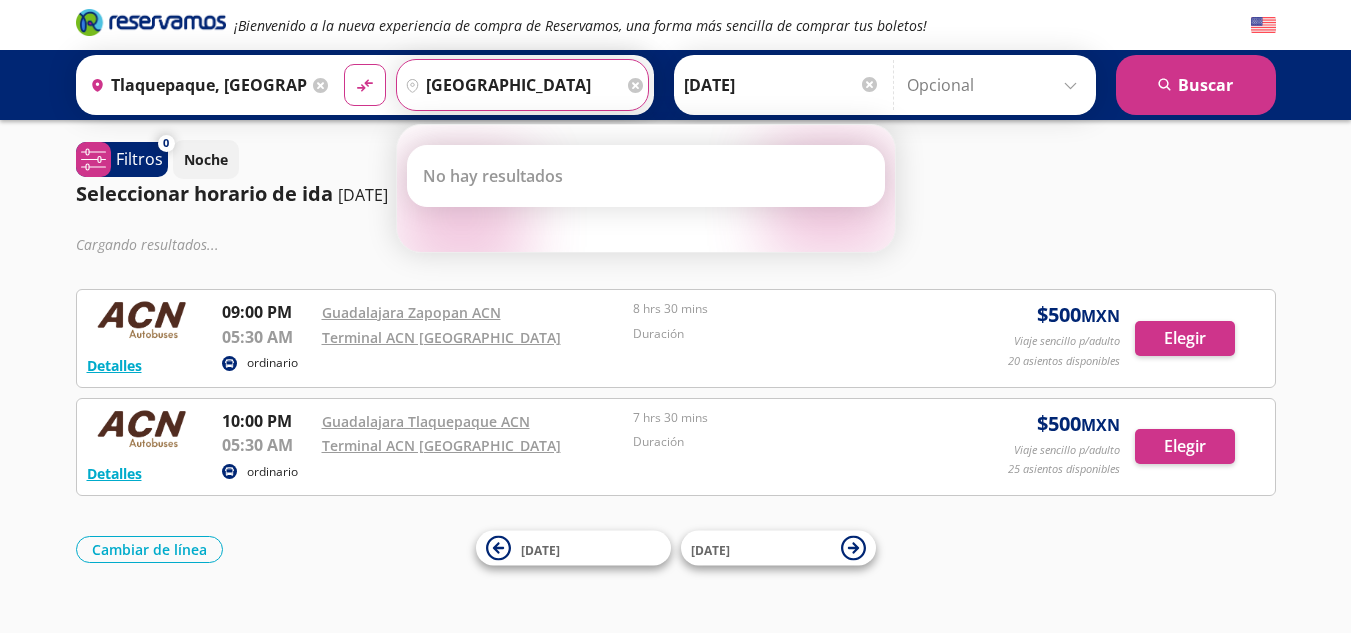 click on "[GEOGRAPHIC_DATA]" at bounding box center [510, 85] 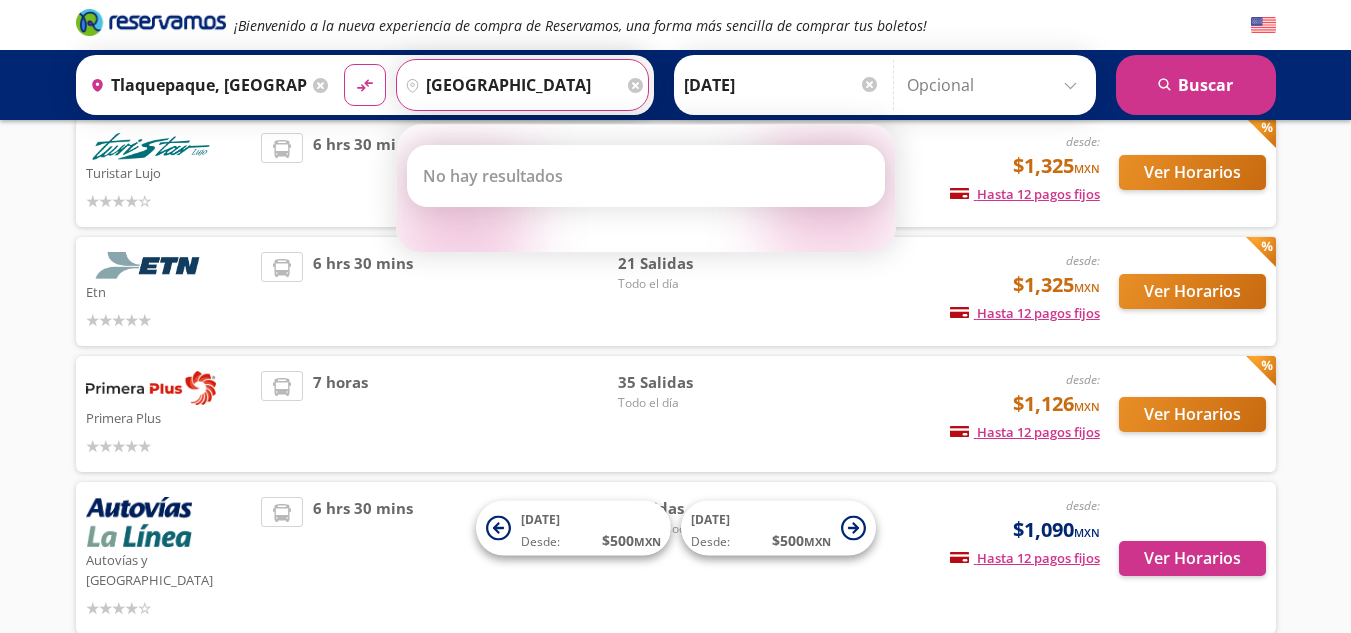 scroll, scrollTop: 0, scrollLeft: 0, axis: both 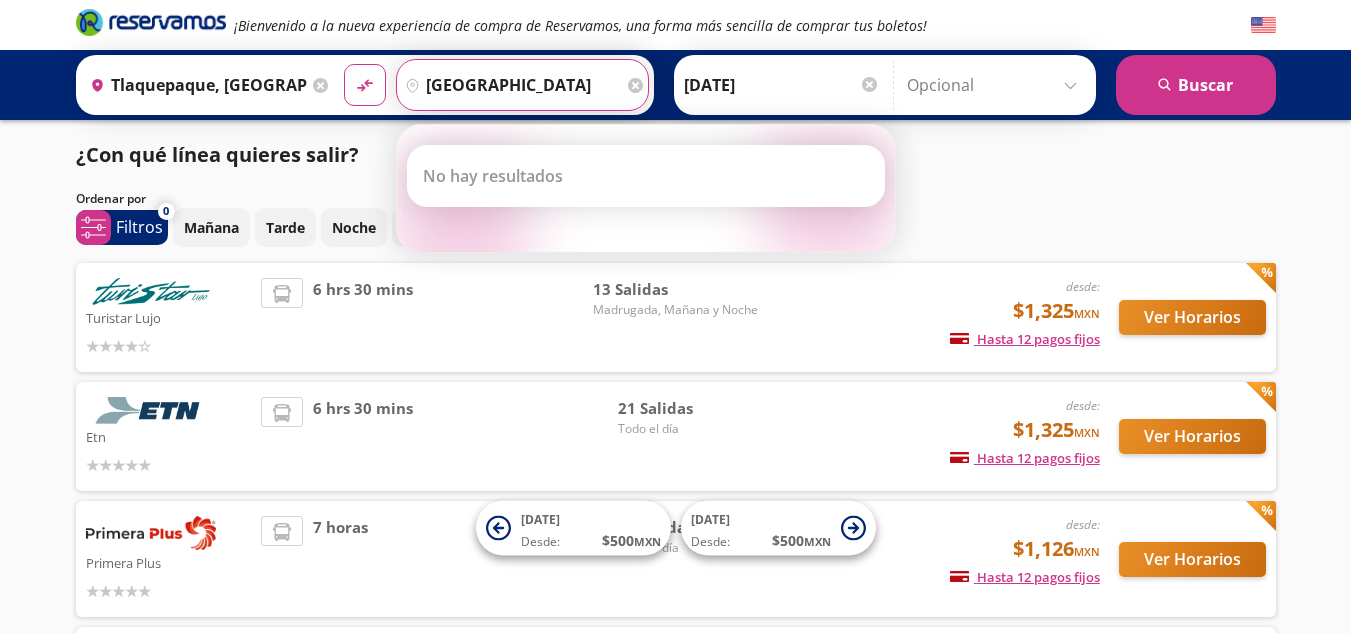 type on "[GEOGRAPHIC_DATA]" 